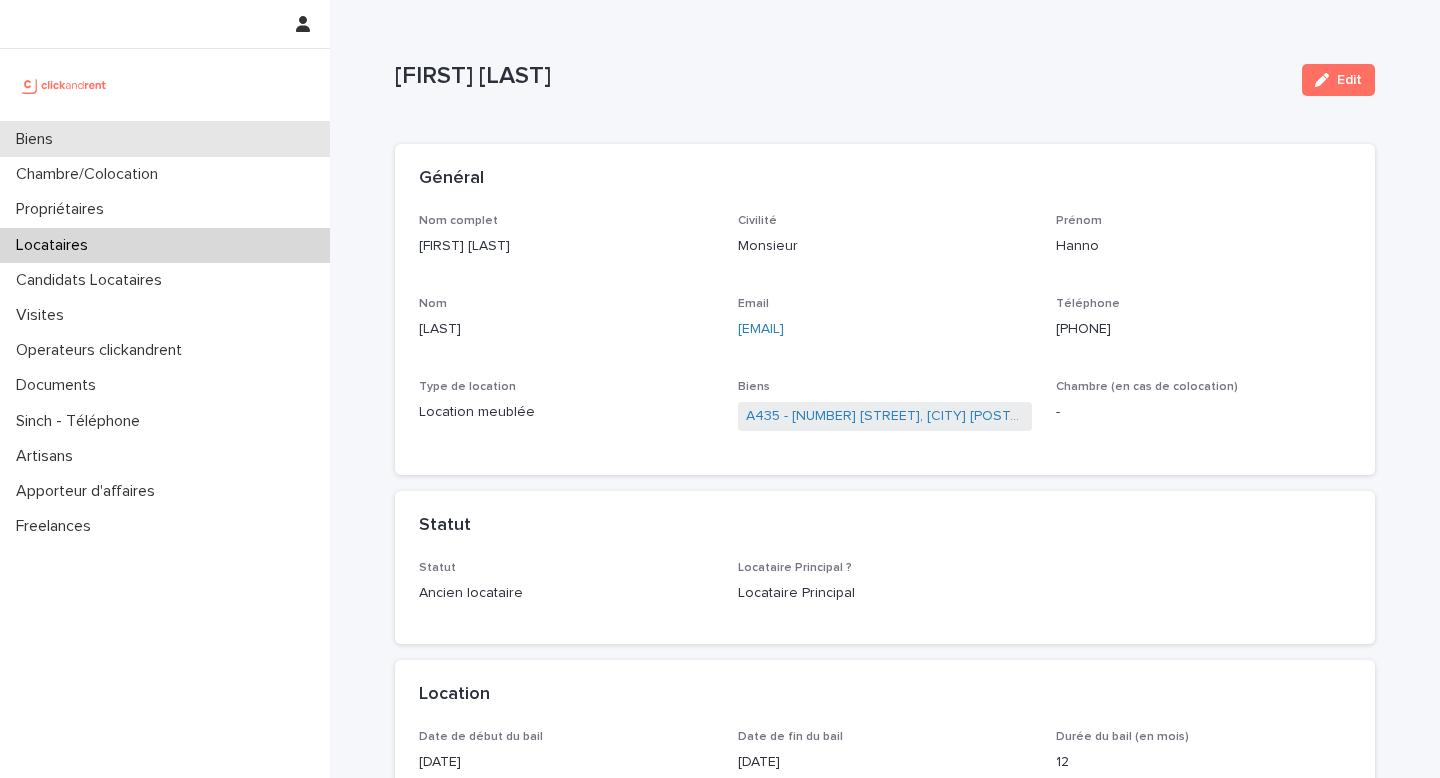 scroll, scrollTop: 0, scrollLeft: 0, axis: both 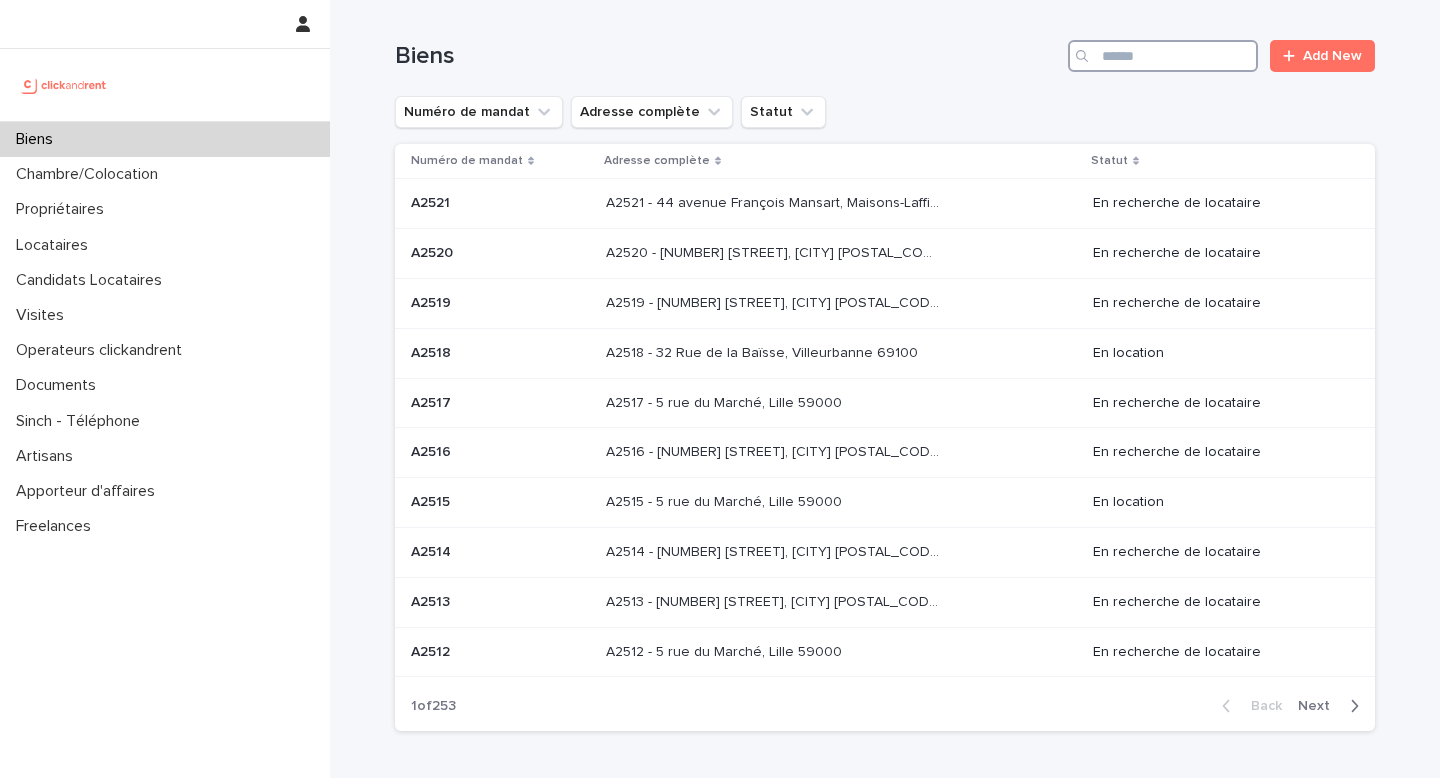 click at bounding box center (1163, 56) 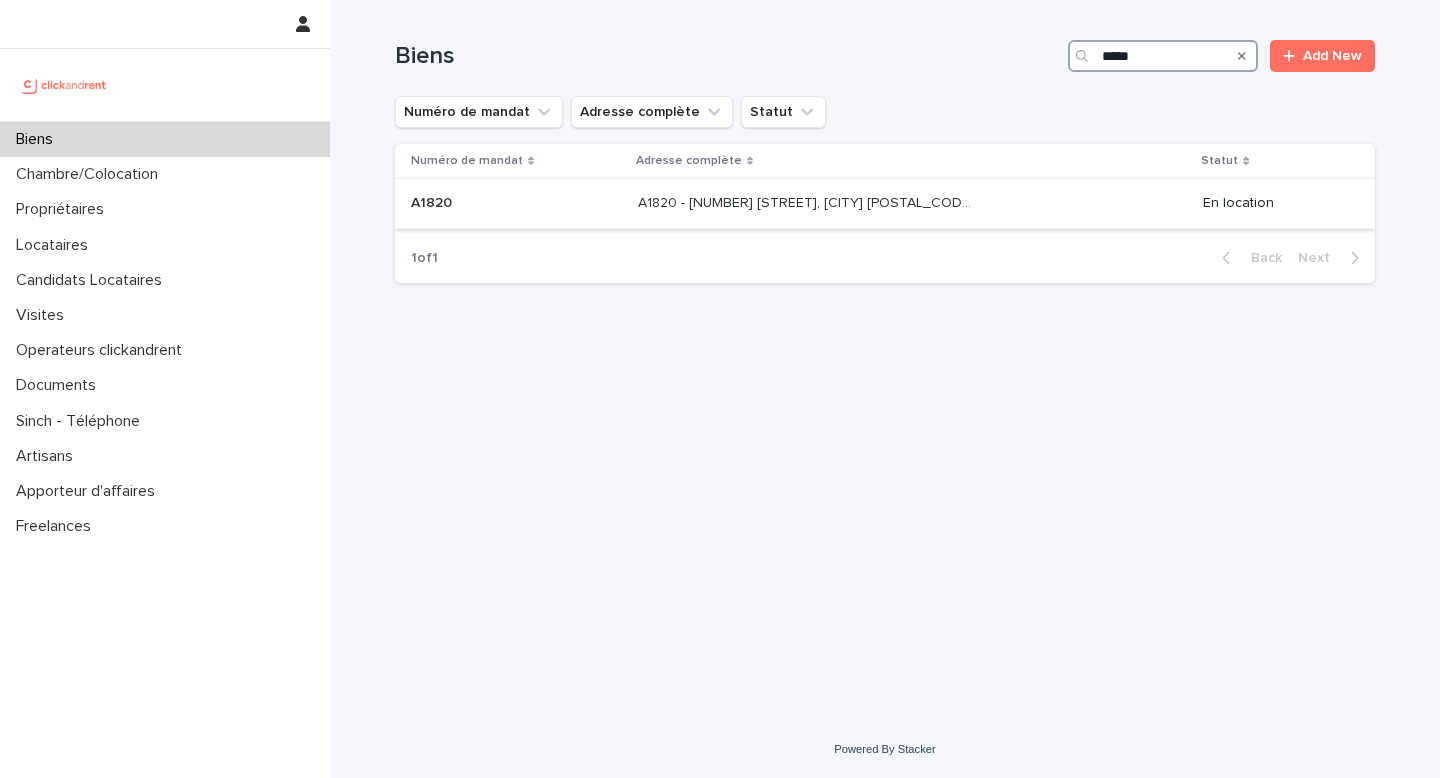 type on "*****" 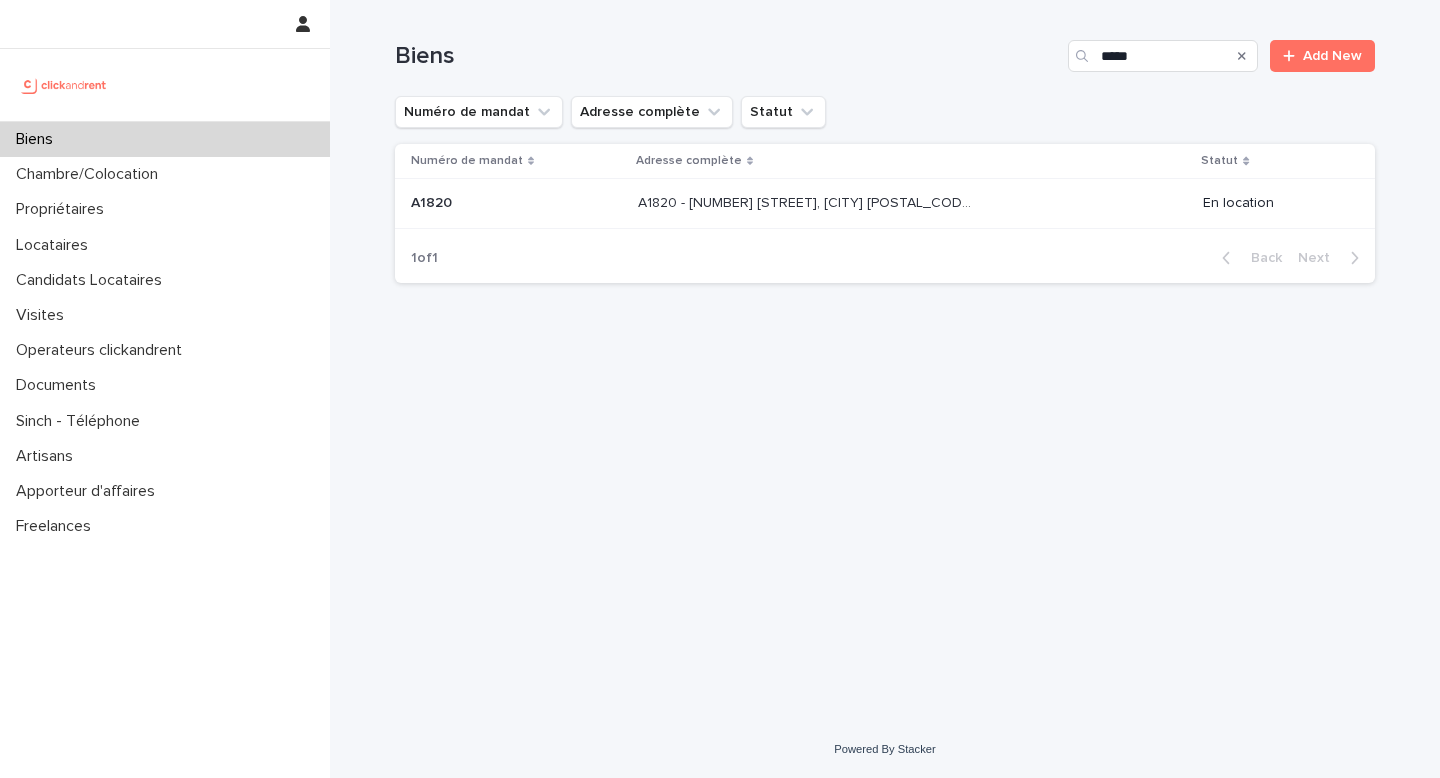 click on "A1820 - [NUMBER] [STREET], [CITY] [POSTAL_CODE] A1820 - [NUMBER] [STREET], [CITY] [POSTAL_CODE]" at bounding box center [912, 203] 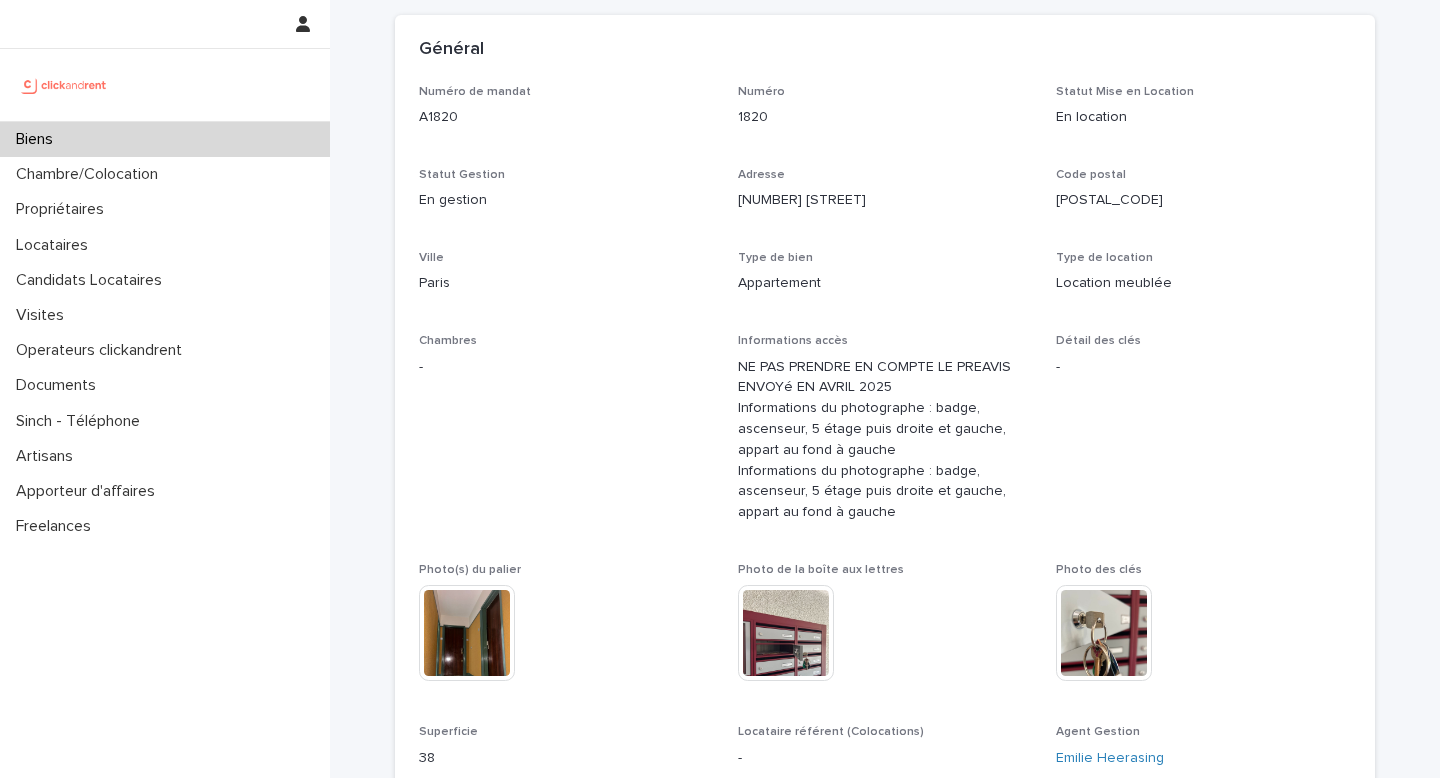 scroll, scrollTop: 135, scrollLeft: 0, axis: vertical 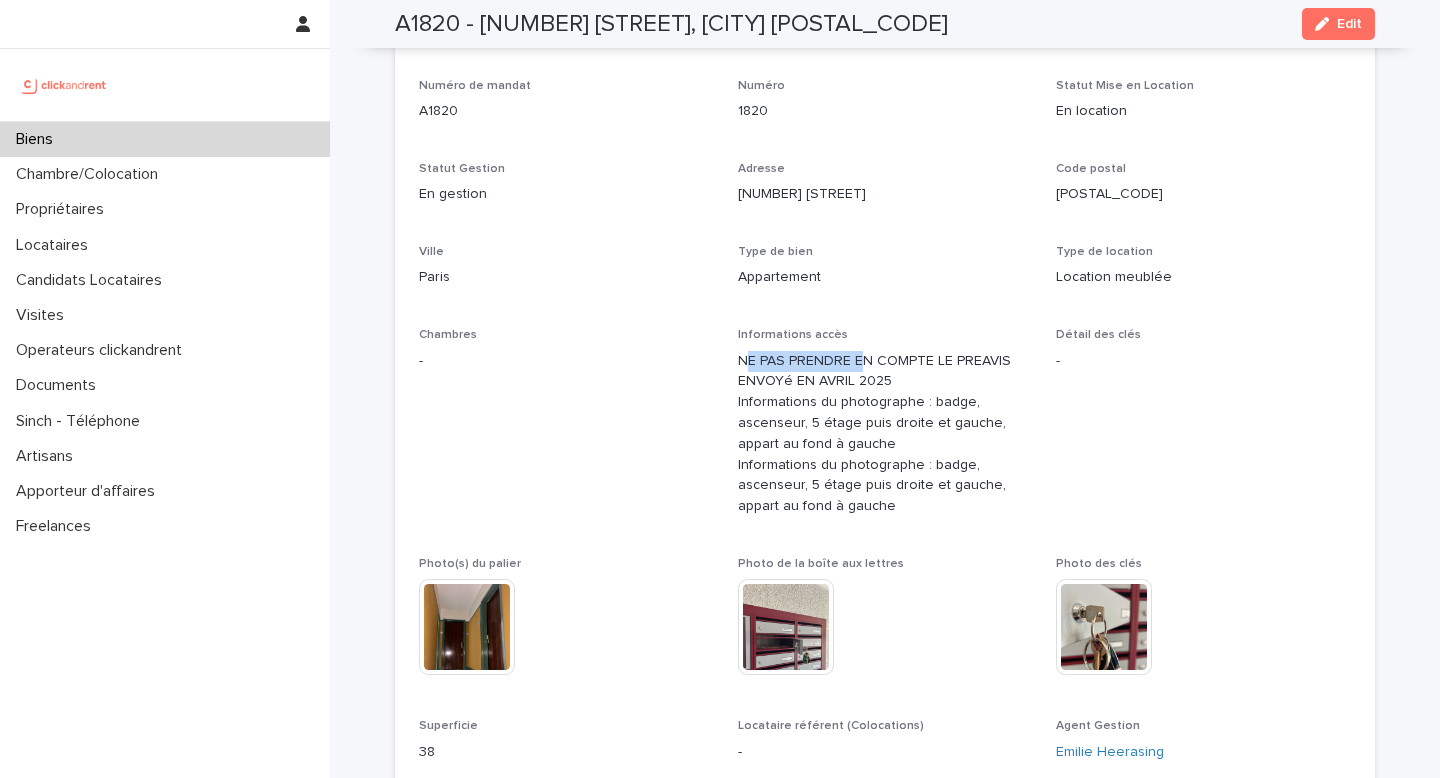 drag, startPoint x: 743, startPoint y: 359, endPoint x: 863, endPoint y: 368, distance: 120.33703 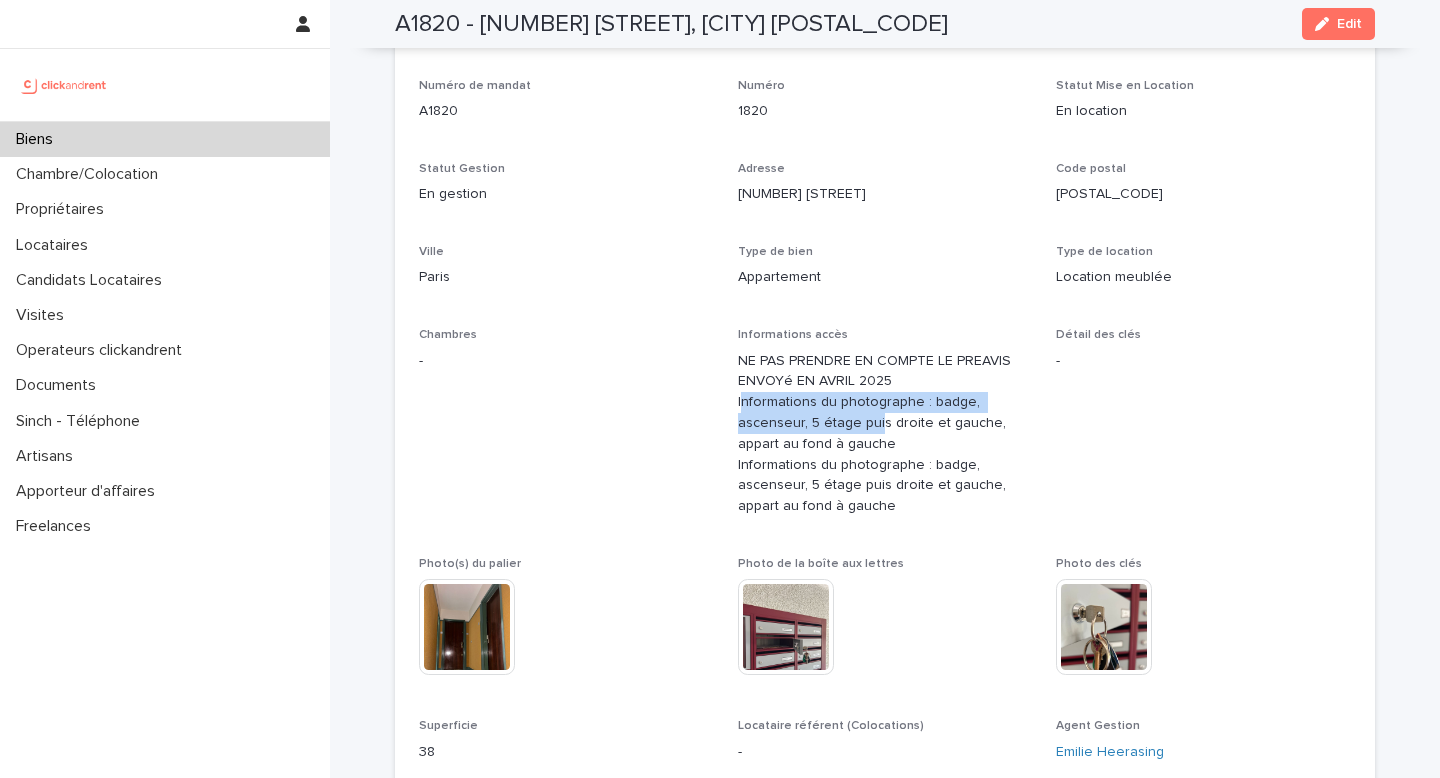 drag, startPoint x: 743, startPoint y: 412, endPoint x: 876, endPoint y: 413, distance: 133.00375 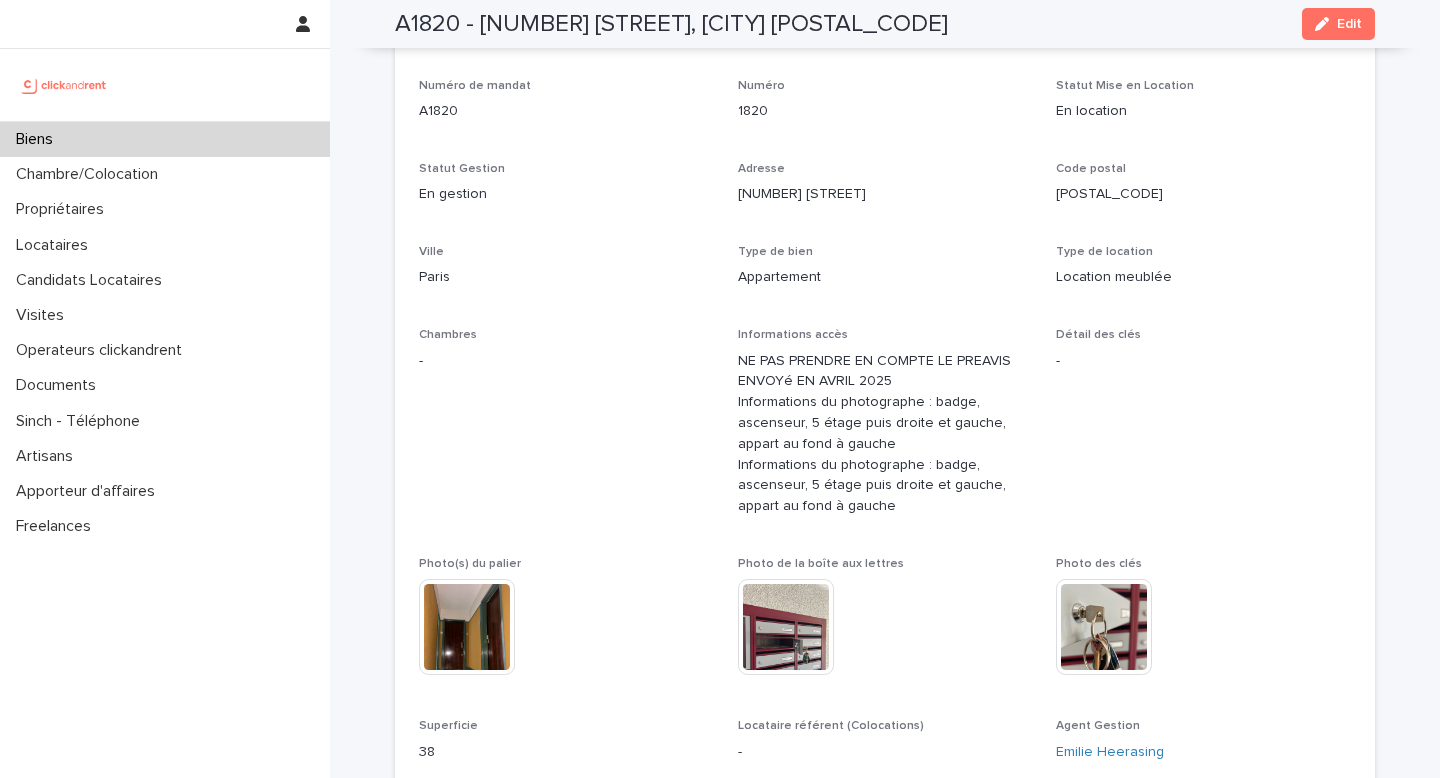 click on "NE PAS PRENDRE EN COMPTE LE PREAVIS ENVOYé EN AVRIL 2025
Informations du photographe : badge, ascenseur, 5 étage puis droite et gauche, appart au fond à gauche
Informations du photographe : badge, ascenseur, 5 étage puis droite et gauche, appart au fond à gauche" at bounding box center [885, 434] 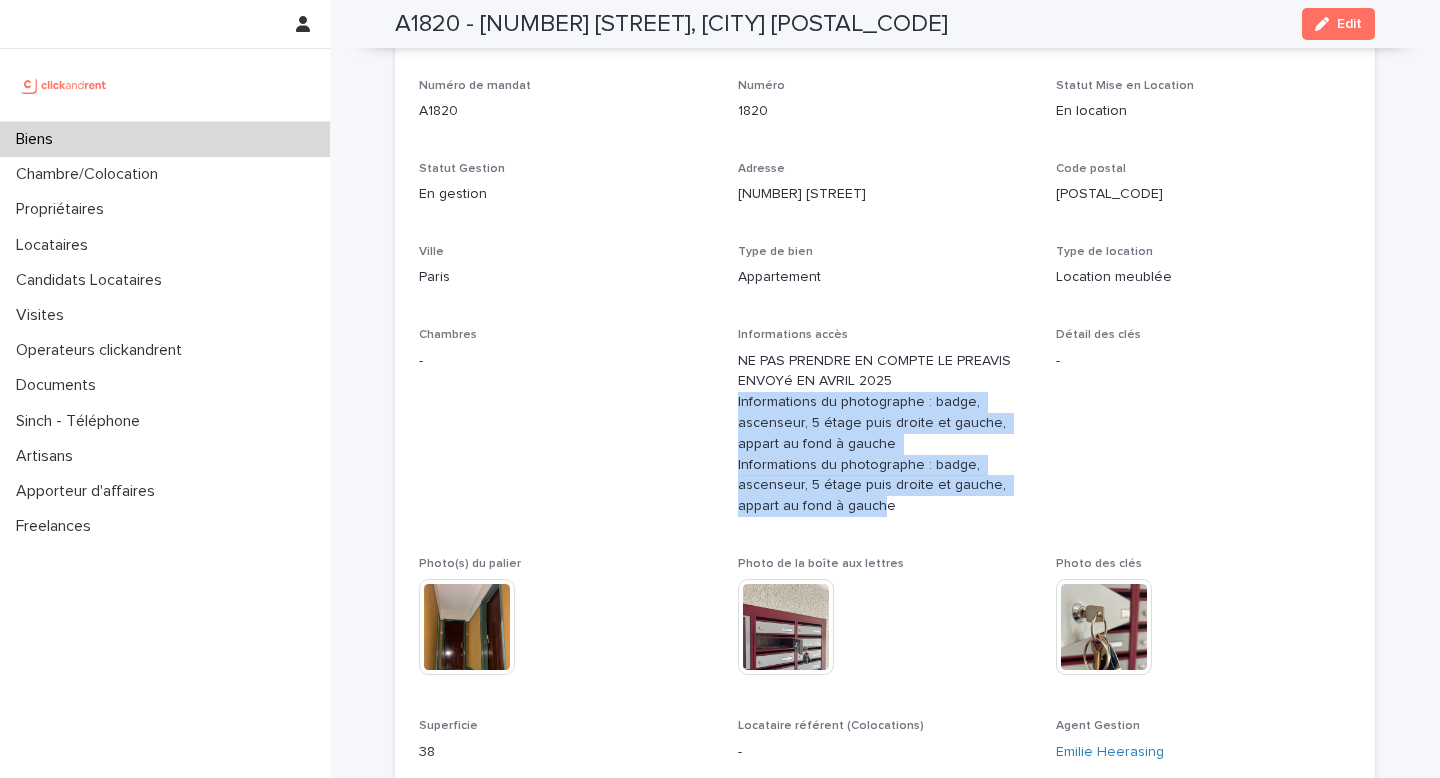 drag, startPoint x: 738, startPoint y: 395, endPoint x: 882, endPoint y: 515, distance: 187.446 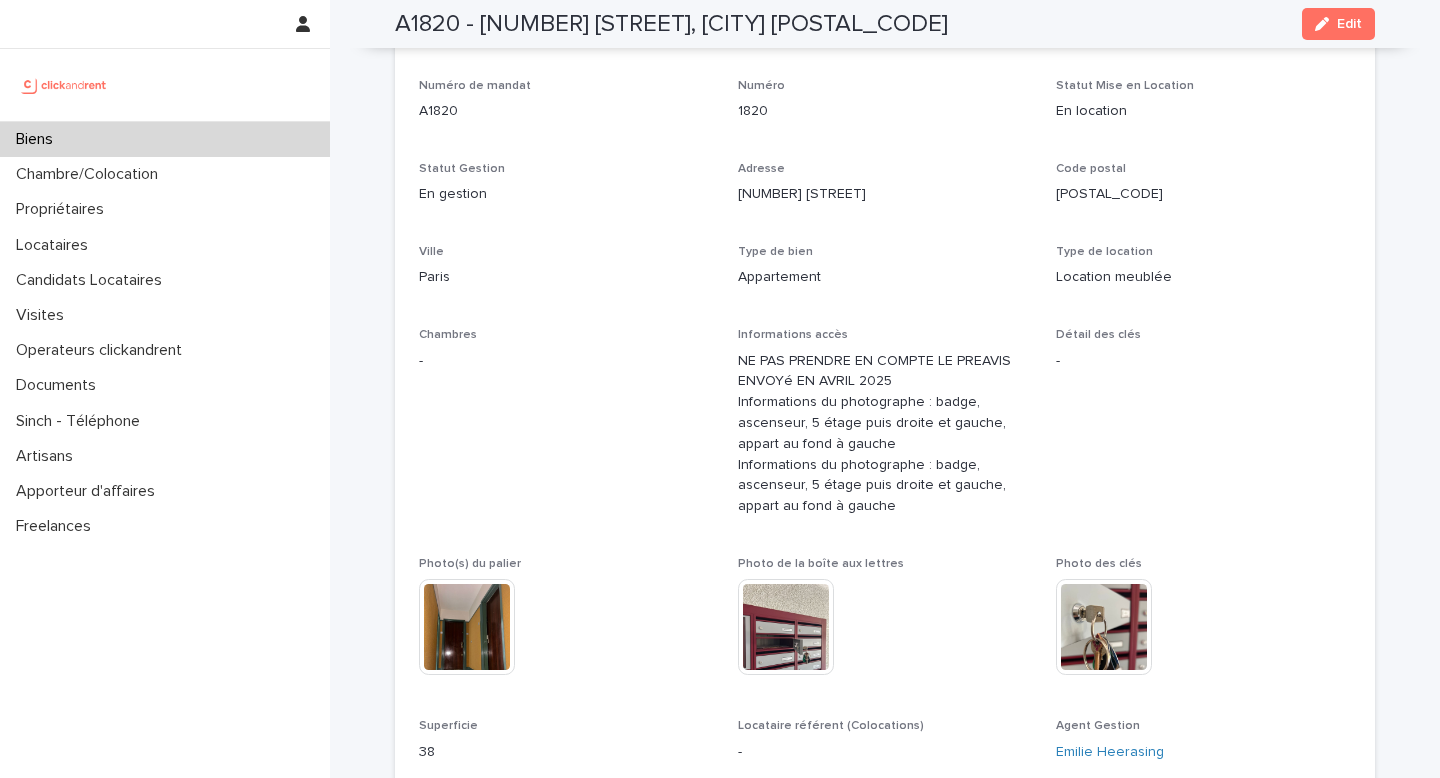 click on "NE PAS PRENDRE EN COMPTE LE PREAVIS ENVOYé EN AVRIL 2025
Informations du photographe : badge, ascenseur, 5 étage puis droite et gauche, appart au fond à gauche
Informations du photographe : badge, ascenseur, 5 étage puis droite et gauche, appart au fond à gauche" at bounding box center [885, 434] 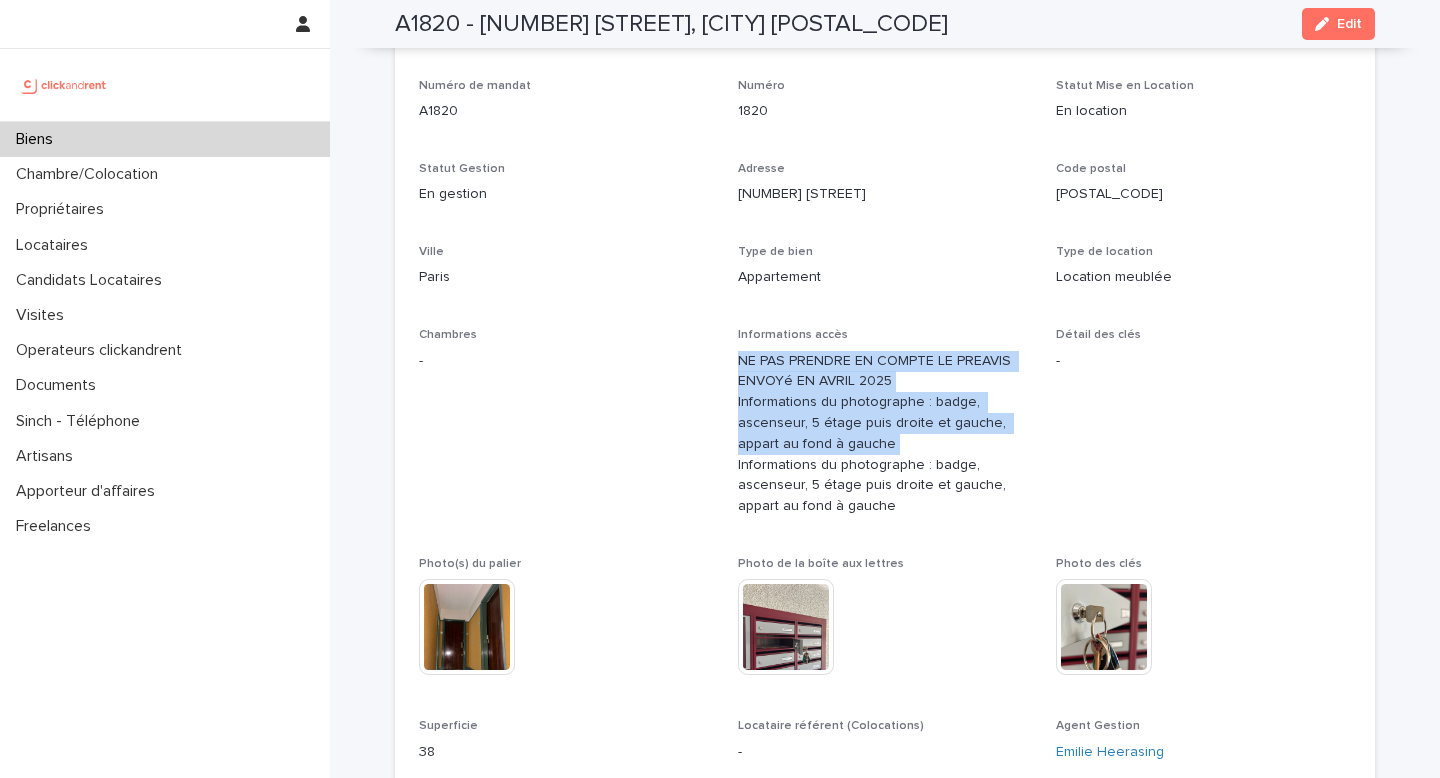 drag, startPoint x: 737, startPoint y: 358, endPoint x: 898, endPoint y: 449, distance: 184.93782 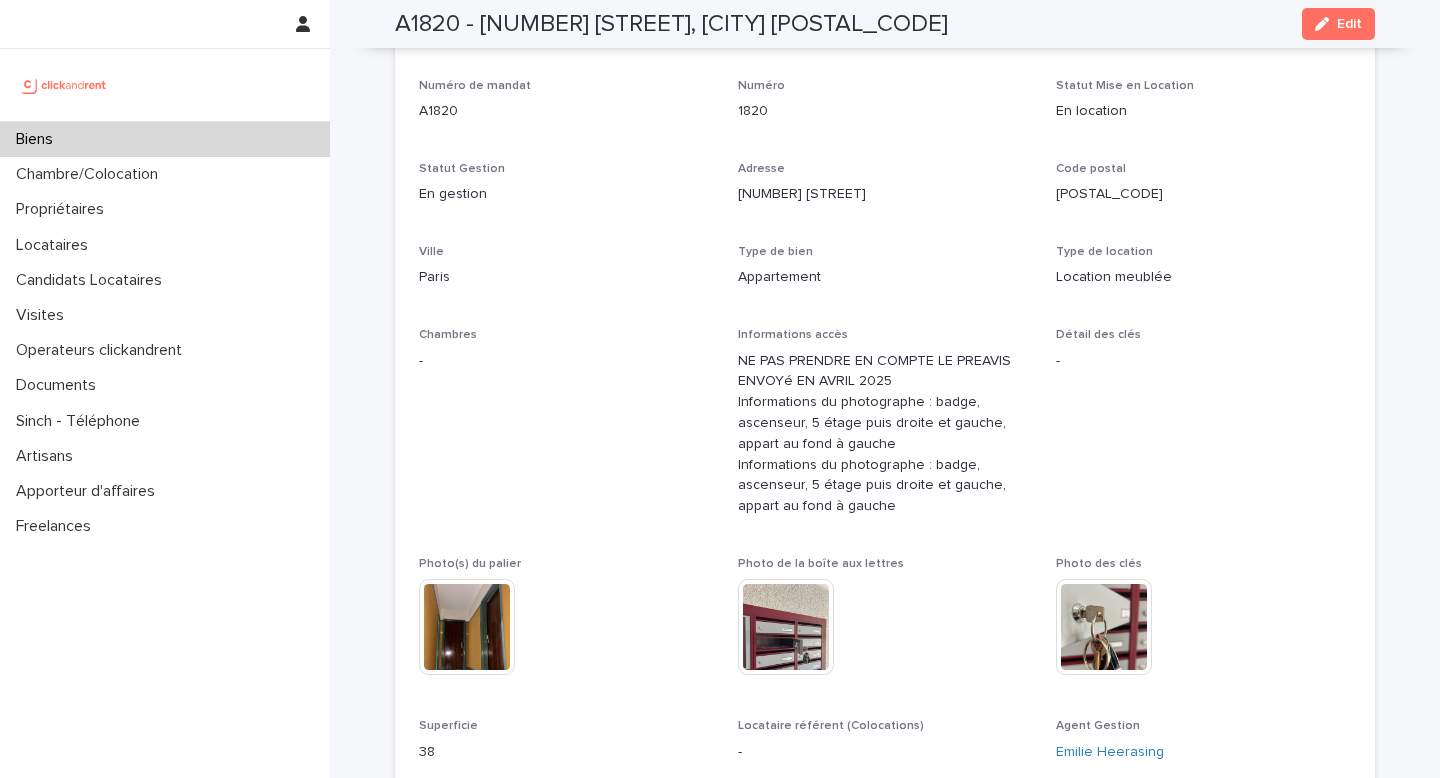 click on "NE PAS PRENDRE EN COMPTE LE PREAVIS ENVOYé EN AVRIL 2025
Informations du photographe : badge, ascenseur, 5 étage puis droite et gauche, appart au fond à gauche
Informations du photographe : badge, ascenseur, 5 étage puis droite et gauche, appart au fond à gauche" at bounding box center (885, 434) 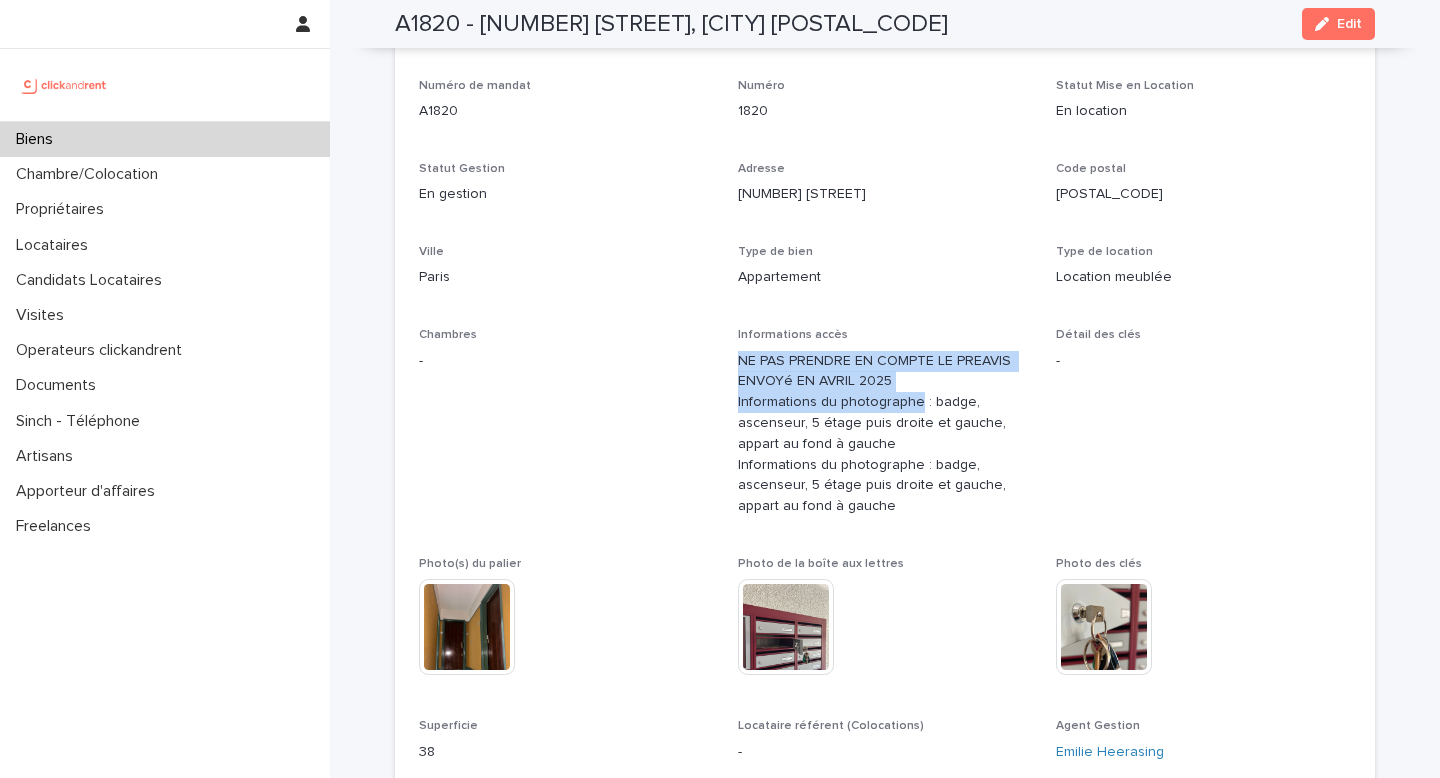 drag, startPoint x: 738, startPoint y: 362, endPoint x: 917, endPoint y: 394, distance: 181.83784 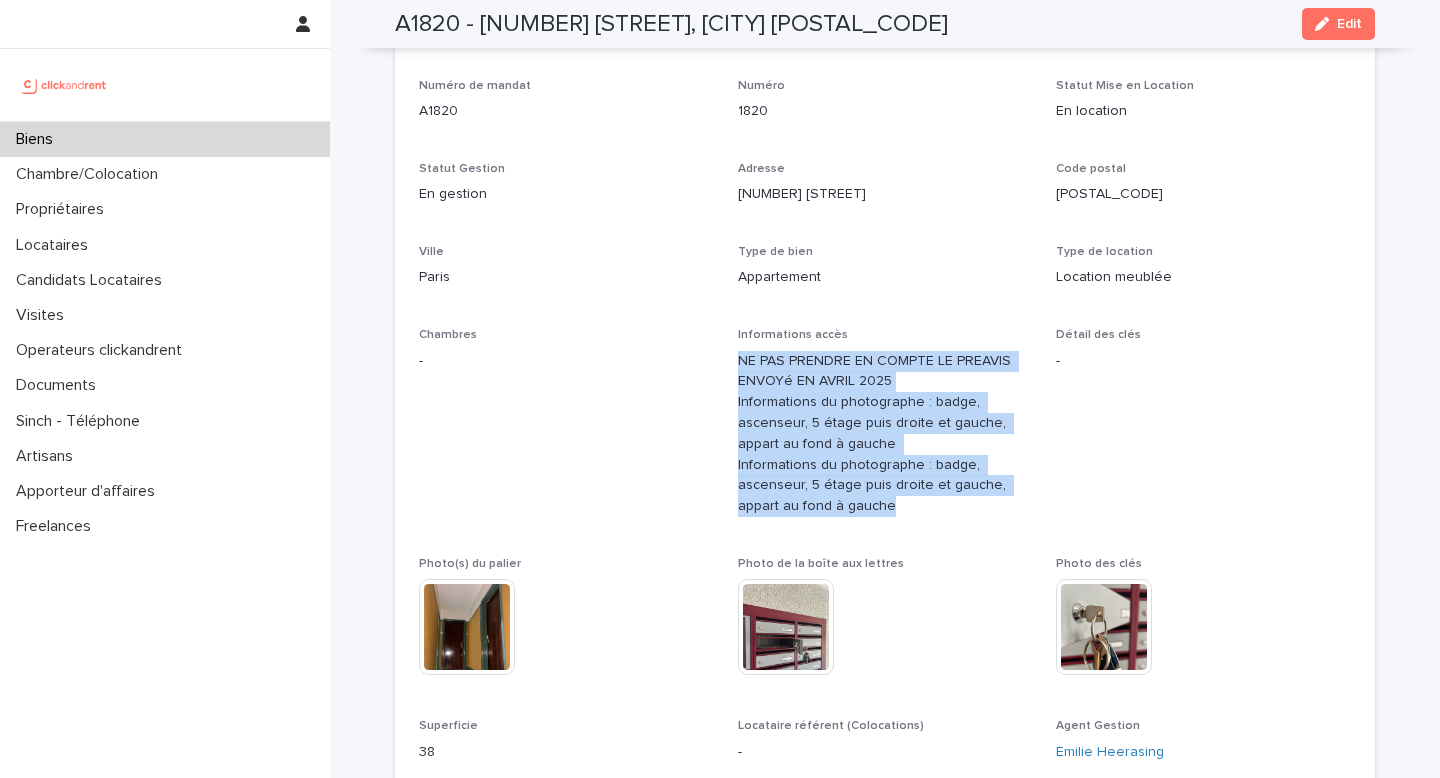 drag, startPoint x: 886, startPoint y: 506, endPoint x: 737, endPoint y: 360, distance: 208.60728 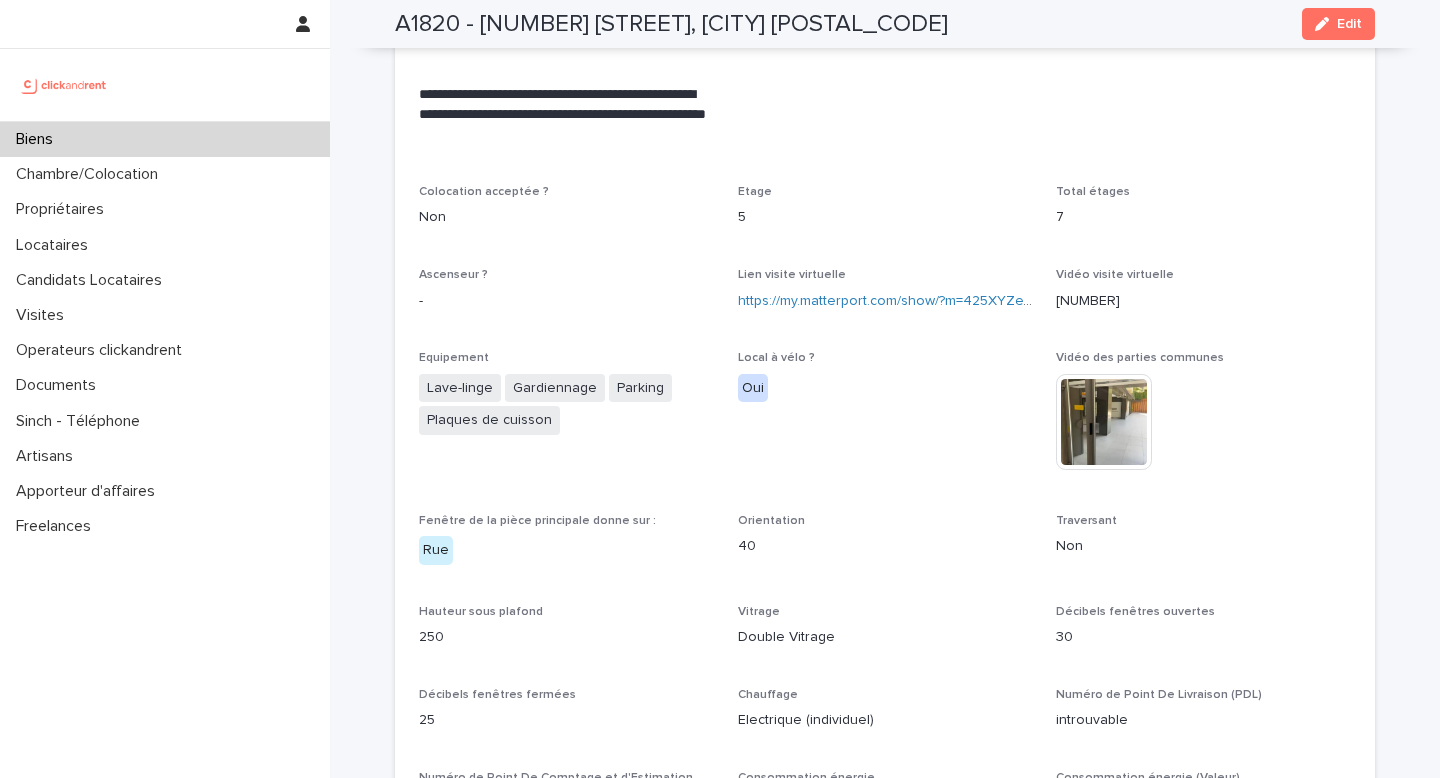 scroll, scrollTop: 1496, scrollLeft: 0, axis: vertical 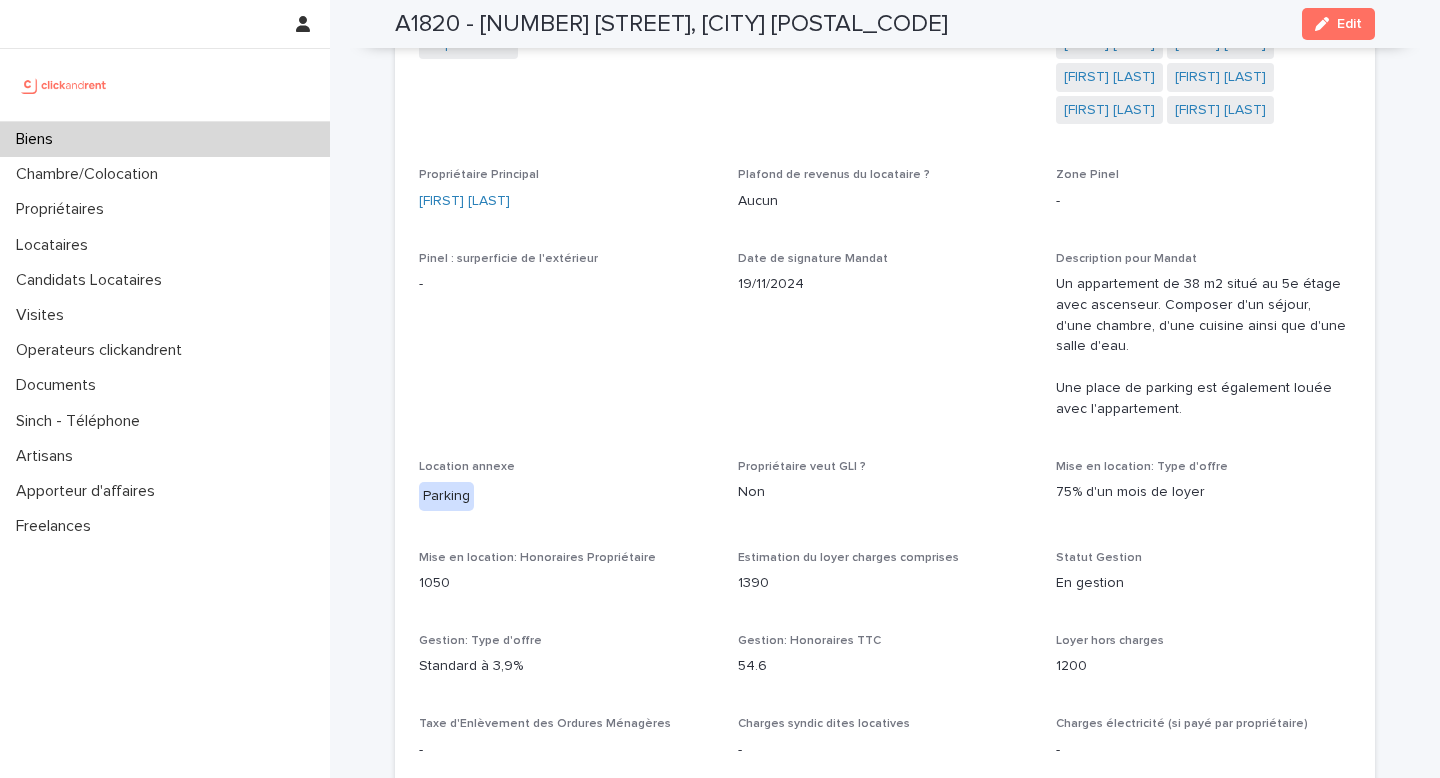 click on "Un appartement de 38 m2 situé au 5e étage avec ascenseur. Composer d'un séjour, d'une chambre, d'une cuisine ainsi que d'une salle d'eau.
Une place de parking est également louée avec l'appartement." at bounding box center (1203, 347) 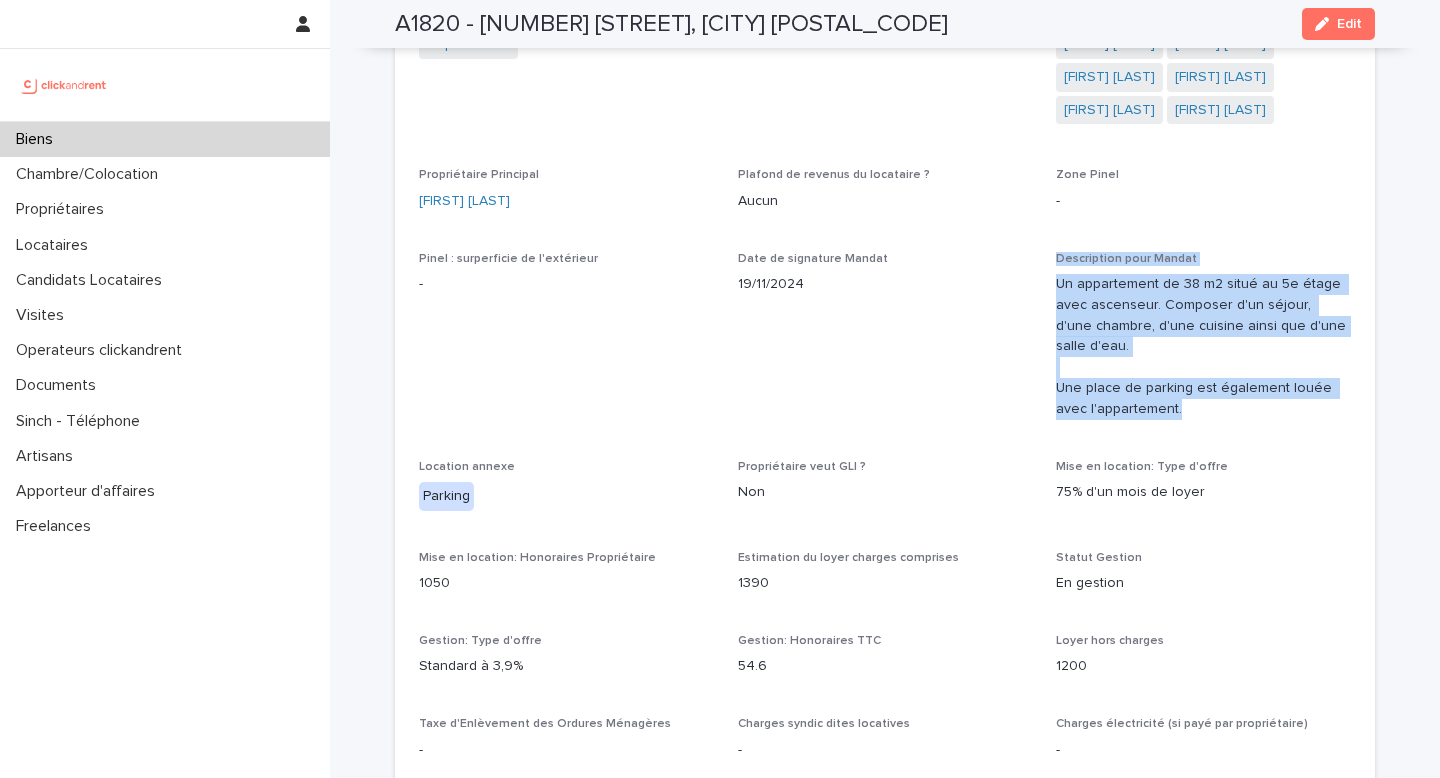 drag, startPoint x: 1057, startPoint y: 259, endPoint x: 1157, endPoint y: 412, distance: 182.7813 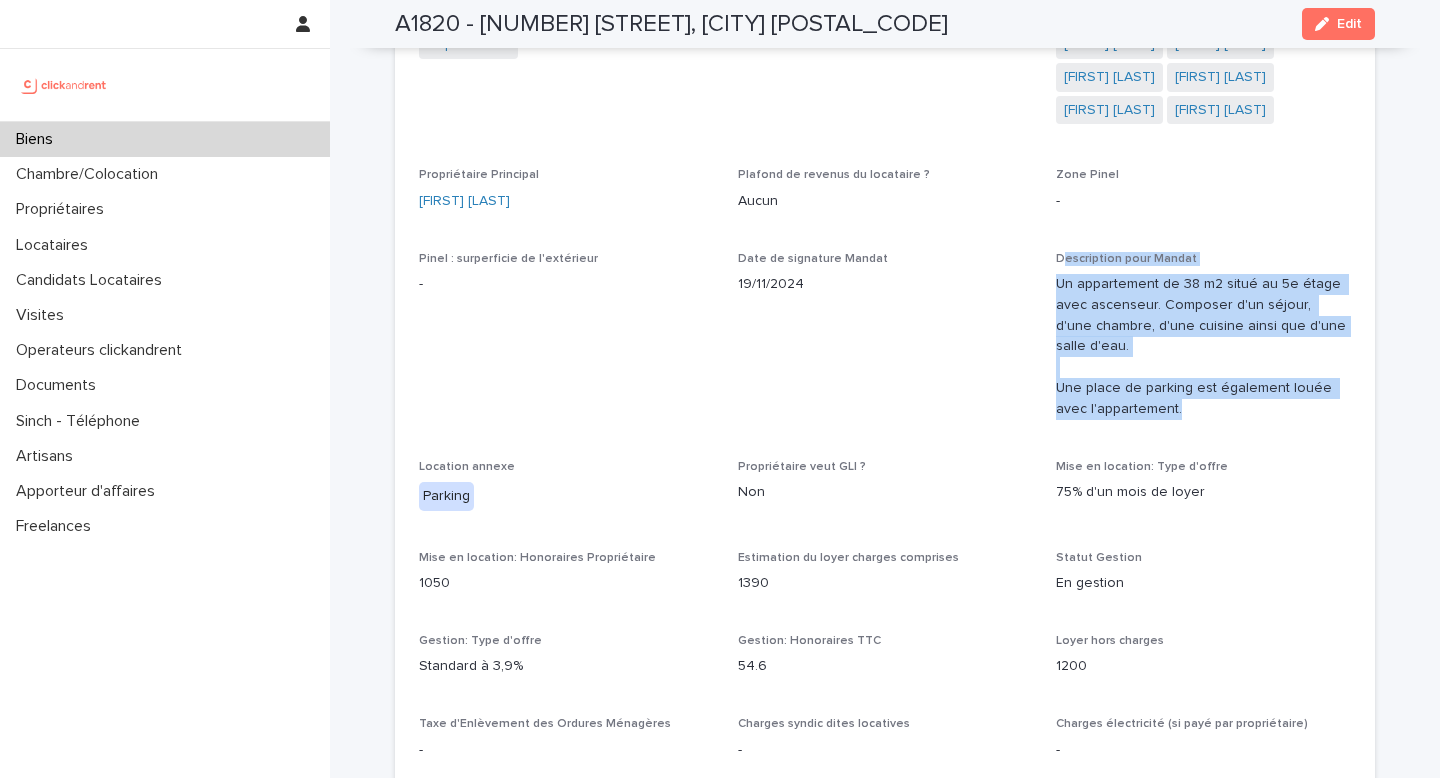 drag, startPoint x: 1147, startPoint y: 411, endPoint x: 1061, endPoint y: 261, distance: 172.9046 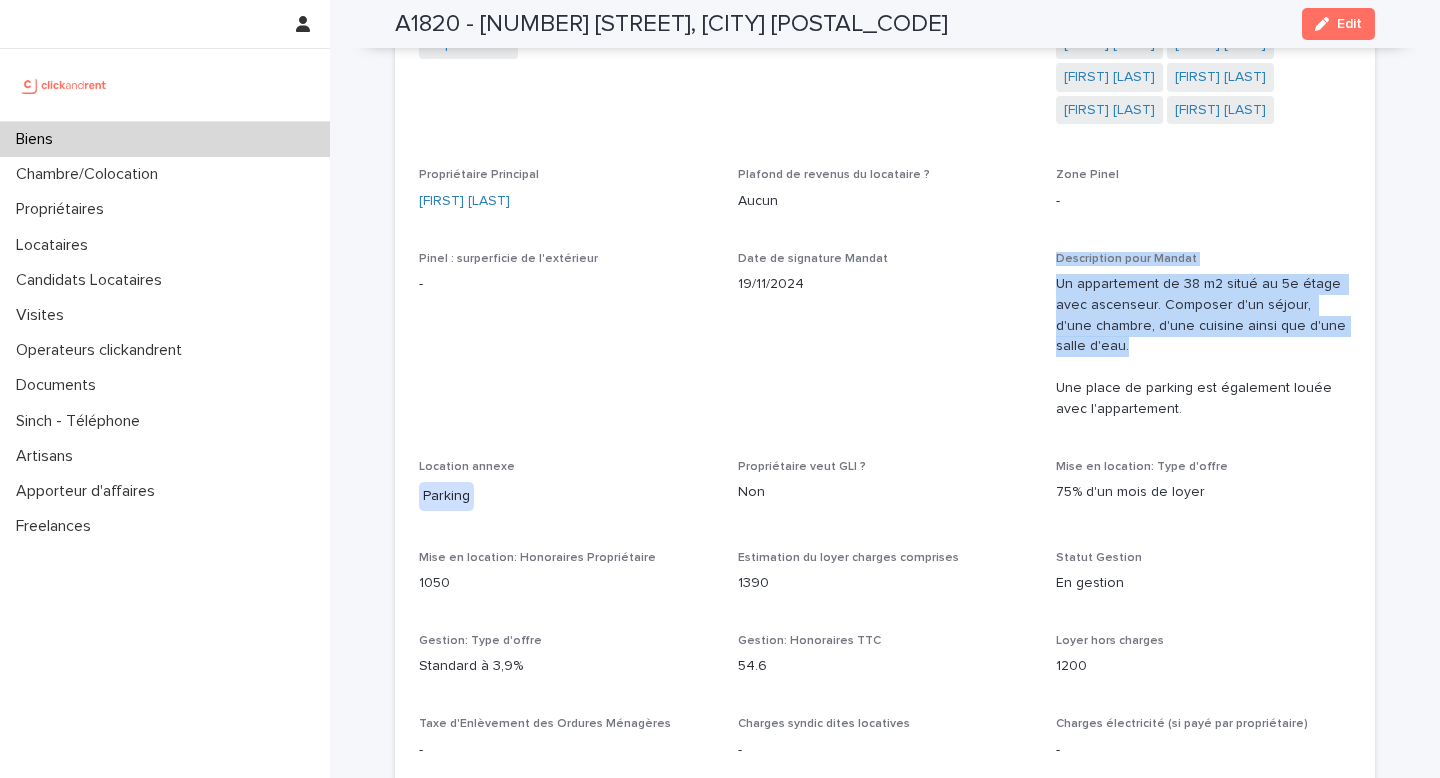 drag, startPoint x: 1053, startPoint y: 260, endPoint x: 1113, endPoint y: 350, distance: 108.16654 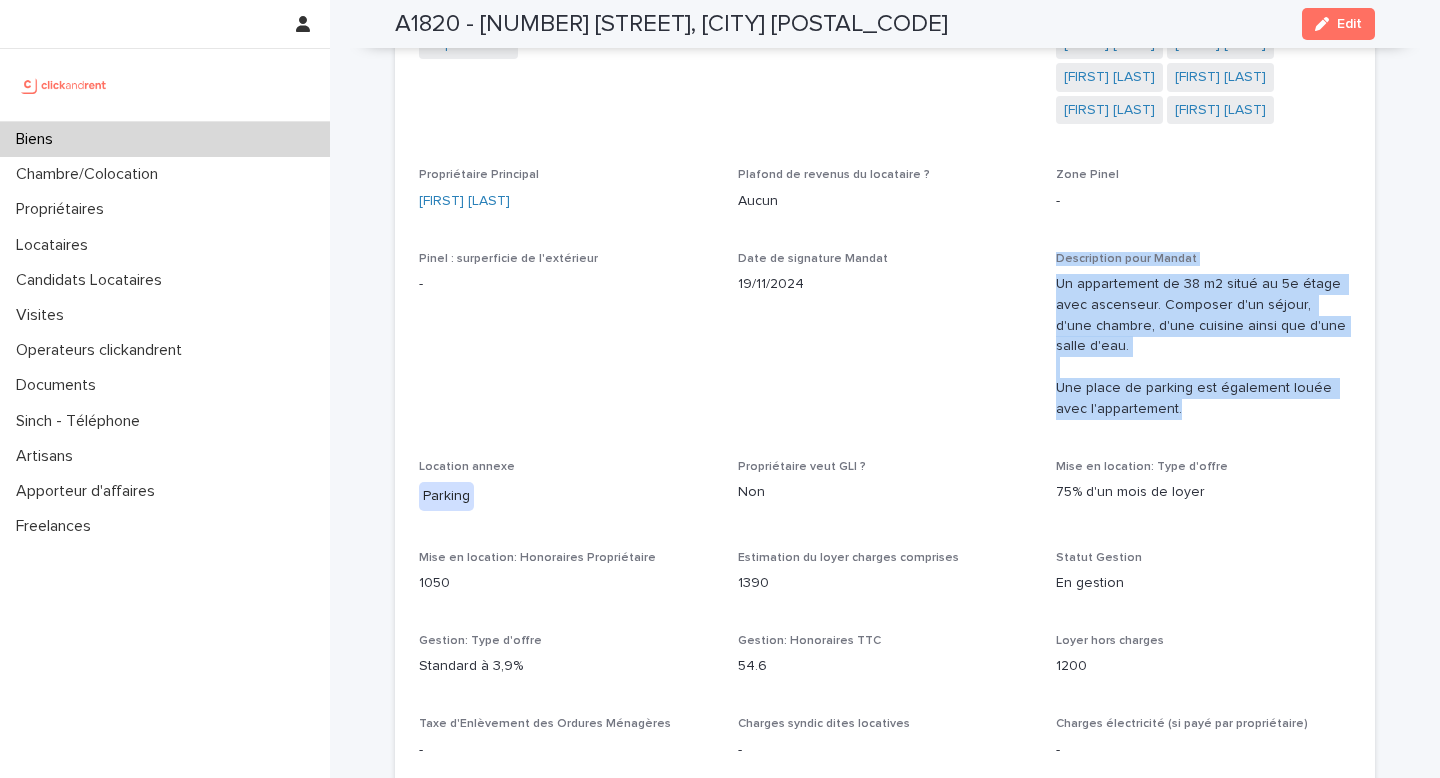 drag, startPoint x: 1057, startPoint y: 258, endPoint x: 1172, endPoint y: 414, distance: 193.80661 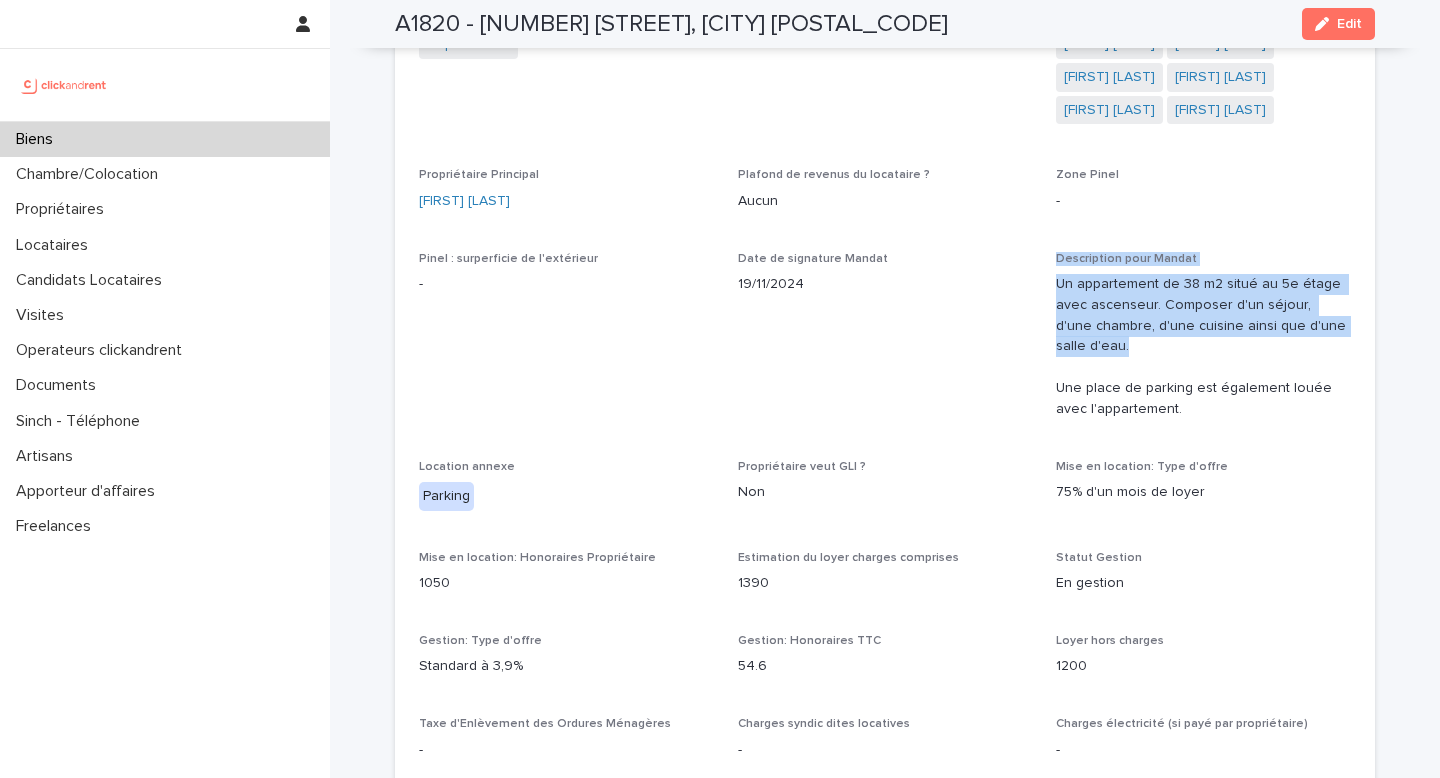 drag, startPoint x: 1058, startPoint y: 261, endPoint x: 1148, endPoint y: 348, distance: 125.17587 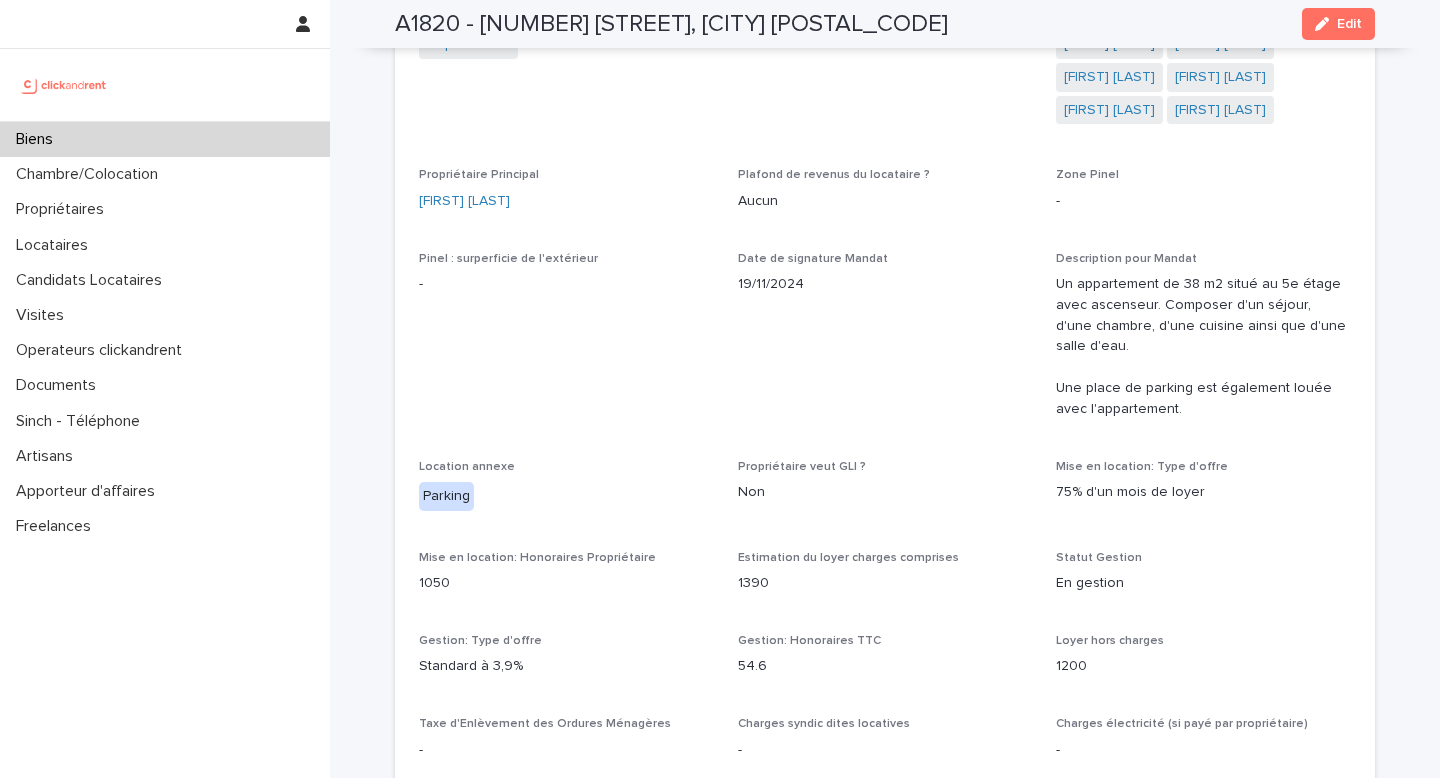 click on "Un appartement de 38 m2 situé au 5e étage avec ascenseur. Composer d'un séjour, d'une chambre, d'une cuisine ainsi que d'une salle d'eau.
Une place de parking est également louée avec l'appartement." at bounding box center (1203, 344) 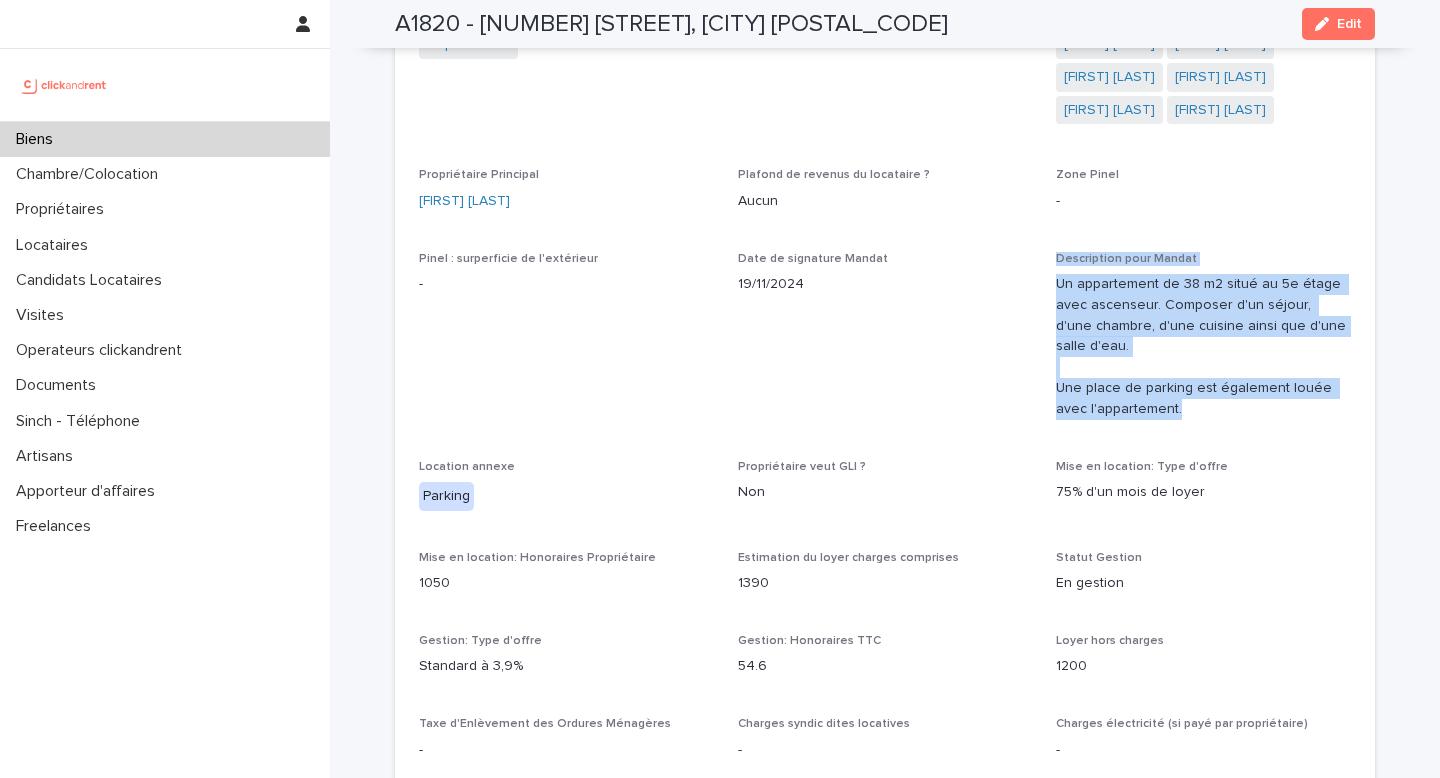 drag, startPoint x: 1152, startPoint y: 405, endPoint x: 1047, endPoint y: 258, distance: 180.64883 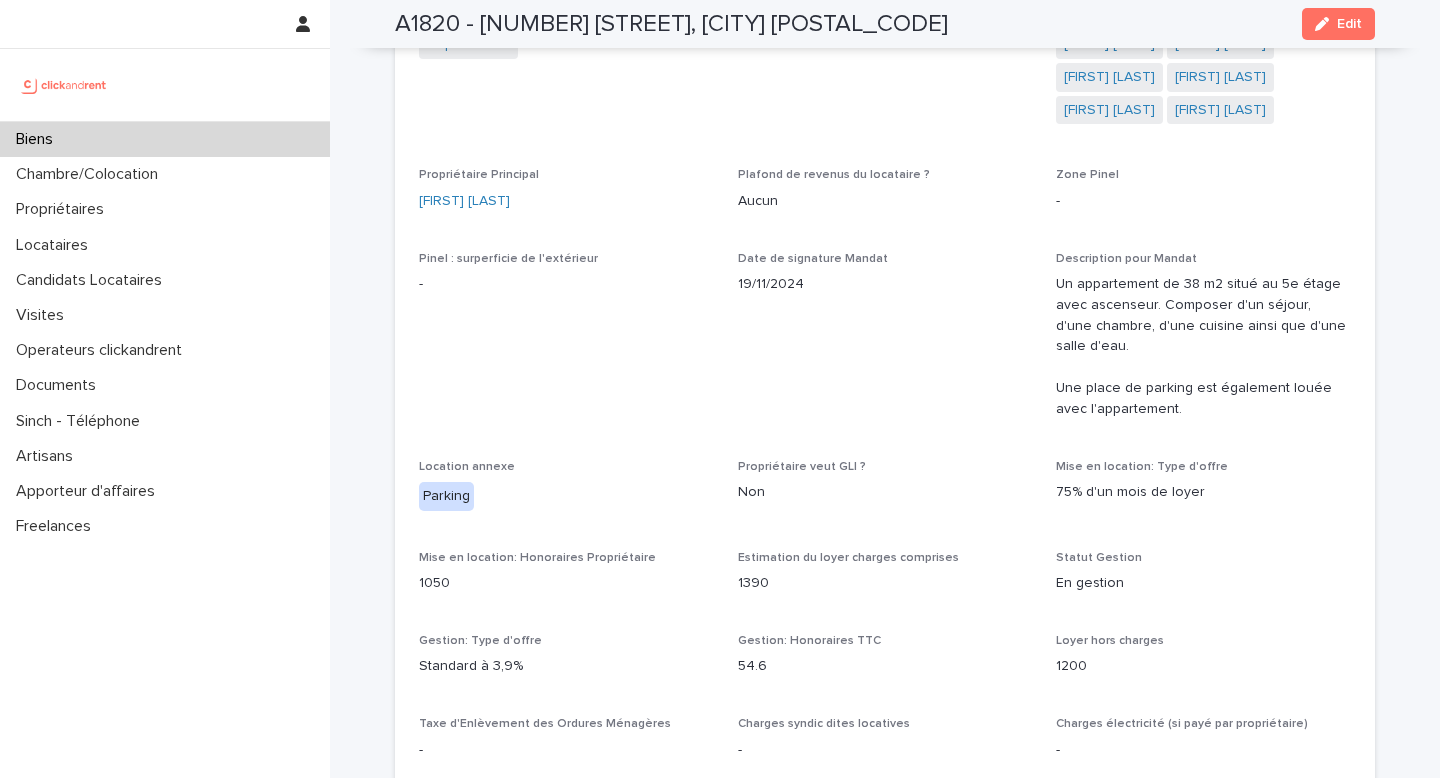 click on "Opérateur commercial [FIRST] [LAST]   Opérateur opérationnel [FIRST] [LAST]   Propriétaires [FIRST] [LAST]   [FIRST] [LAST]   [FIRST] [LAST]   [FIRST] [LAST]   [FIRST] [LAST]   Propriétaire Principal [FIRST] [LAST]   Plafond de revenus du locataire ? Aucun Zone Pinel - Pinel : surperficie de l'extérieur - Date de signature Mandat [DATE] Description pour Mandat Un appartement de 38 m2 situé au 5e étage avec ascenseur. Composer d'un séjour, d'une chambre, d'une cuisine ainsi que d'une salle d'eau.
Une place de parking est également louée avec l'appartement. Location annexe Parking Propriétaire veut GLI ? Non Mise en location: Type d'offre 75% d'un mois de loyer Mise en location: Honoraires Propriétaire 1050 Estimation du loyer charges comprises 1390 Statut Gestion En gestion Gestion: Type d'offre Standard à 3,9% Gestion: Honoraires TTC 54.6 Loyer hors charges 1200 Taxe d'Enlèvement des Ordures Ménagères - Charges syndic dites locatives - - - - - 2" at bounding box center [885, 846] 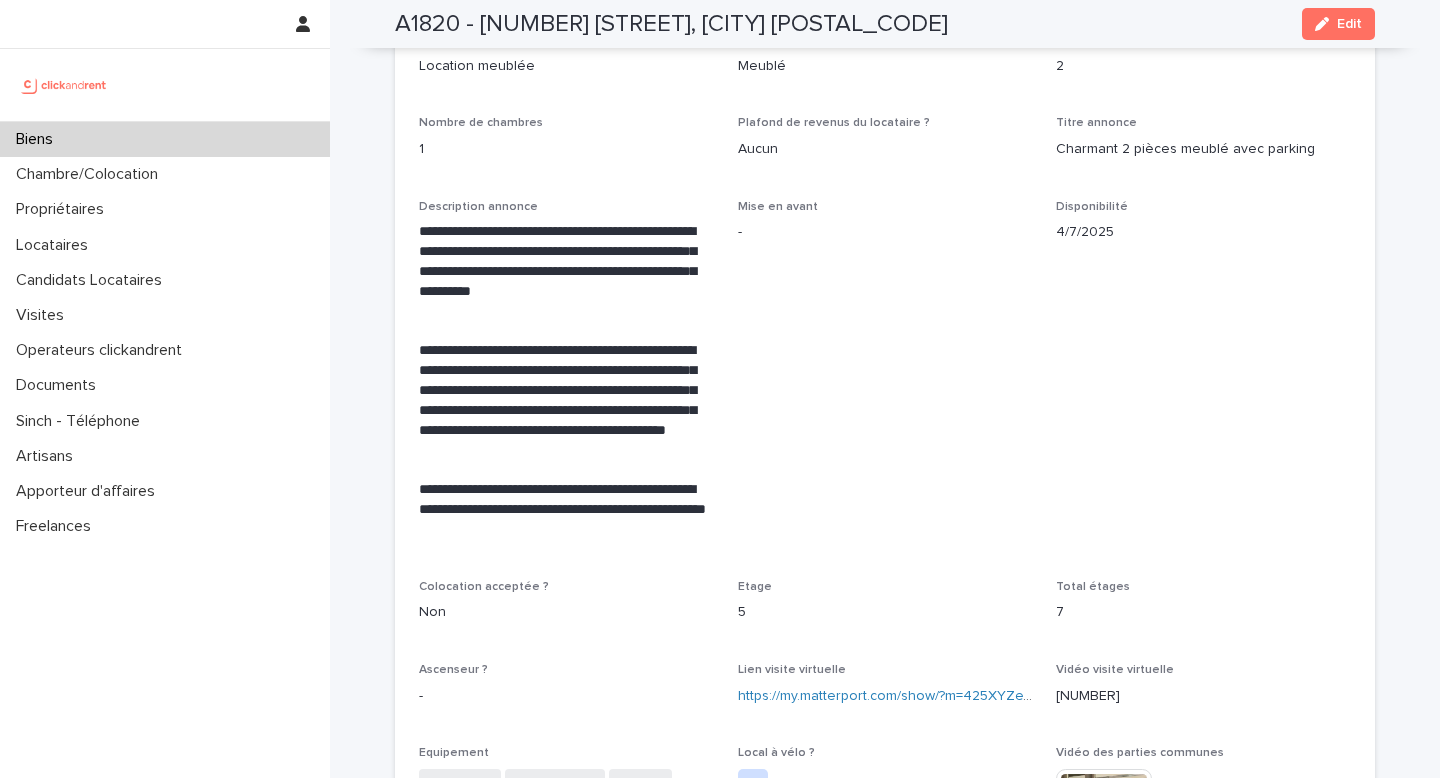 scroll, scrollTop: 3836, scrollLeft: 0, axis: vertical 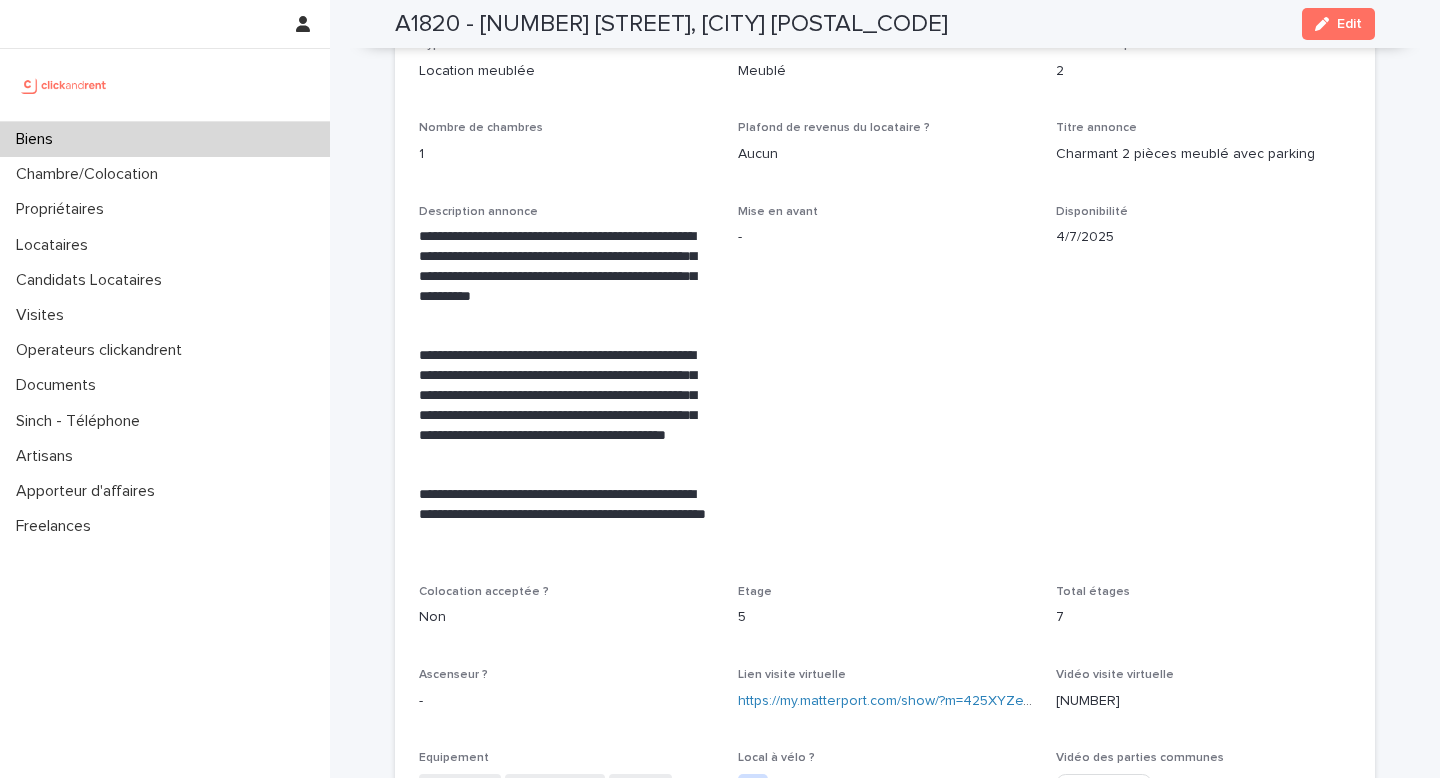 click on "**********" at bounding box center [566, 515] 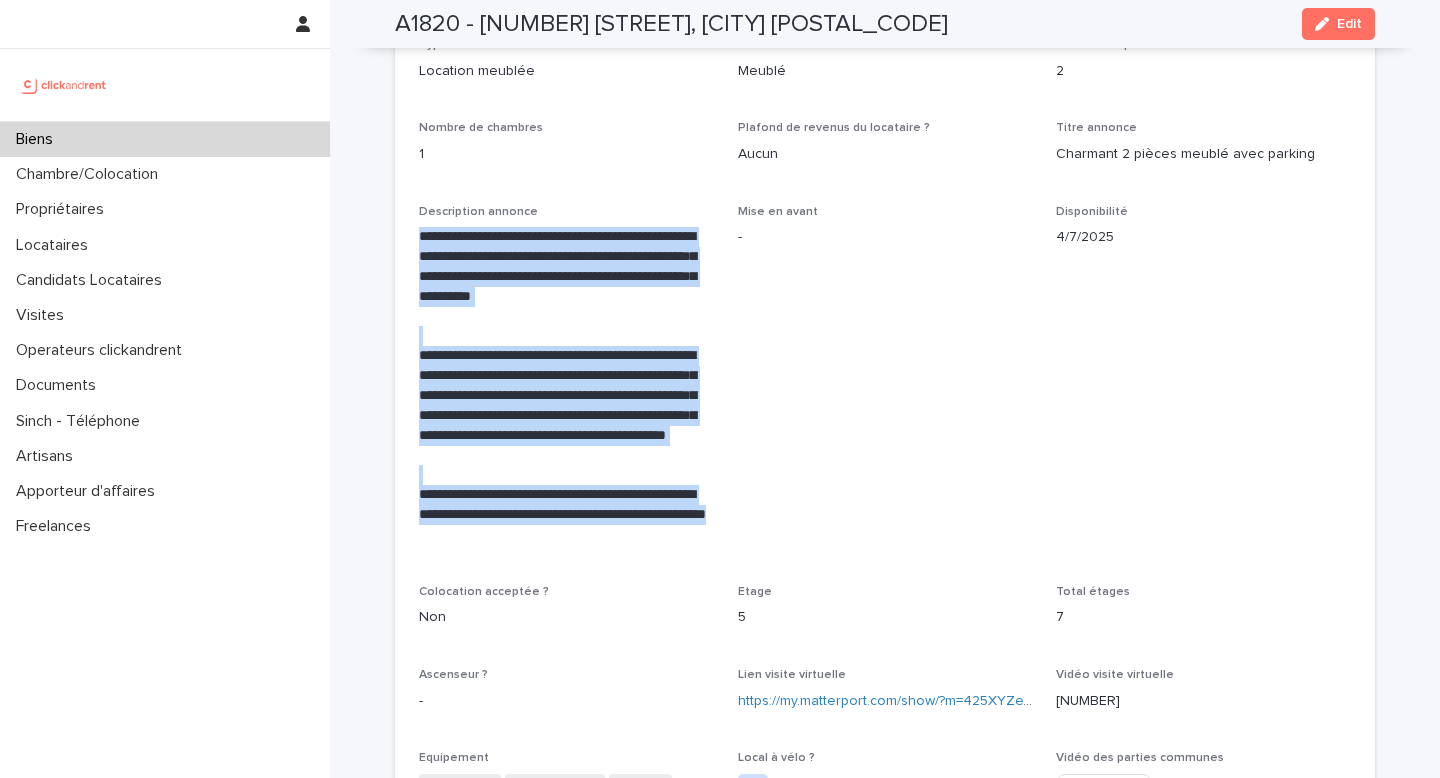 drag, startPoint x: 528, startPoint y: 537, endPoint x: 412, endPoint y: 224, distance: 333.80383 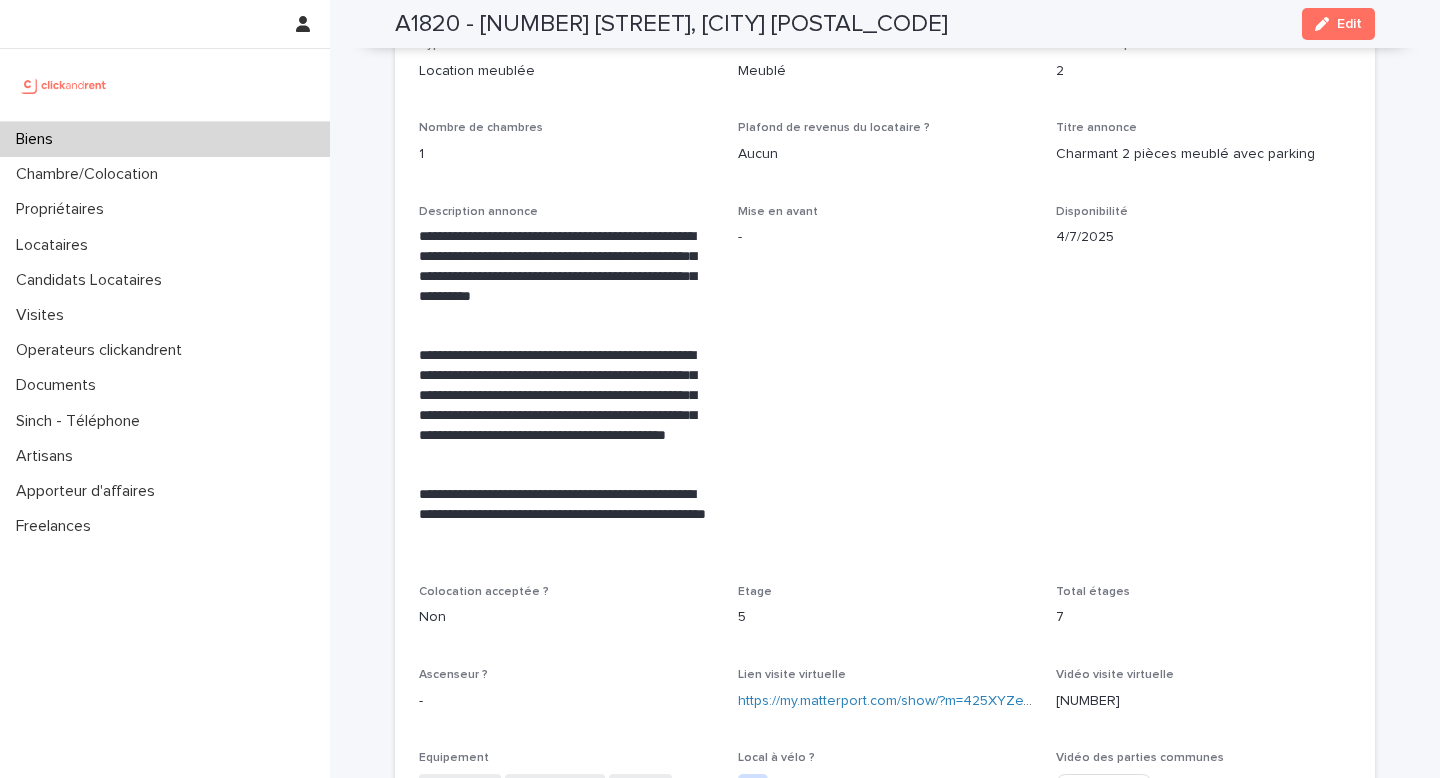click on "**********" at bounding box center (885, 1087) 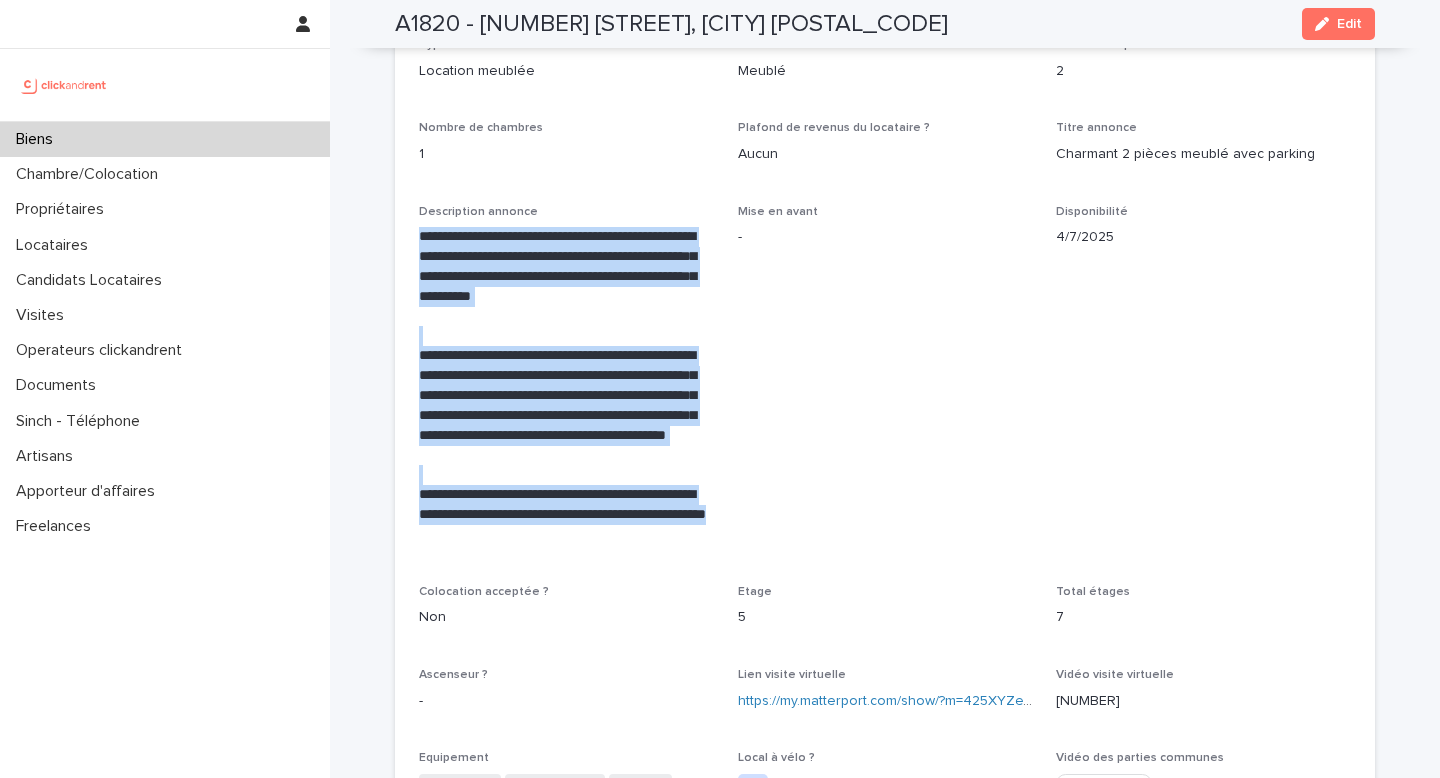 drag, startPoint x: 420, startPoint y: 240, endPoint x: 537, endPoint y: 548, distance: 329.47382 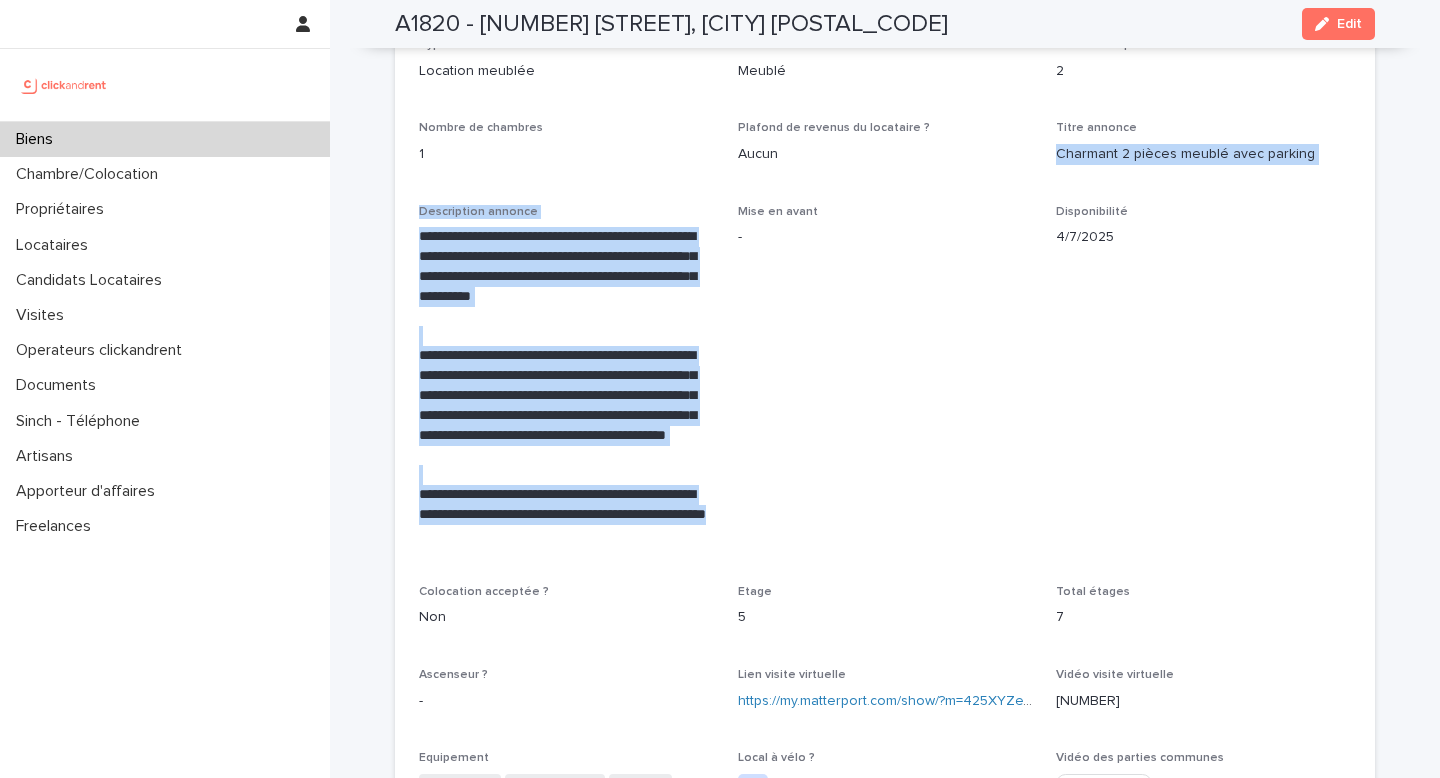 drag, startPoint x: 529, startPoint y: 540, endPoint x: 1058, endPoint y: 154, distance: 654.85645 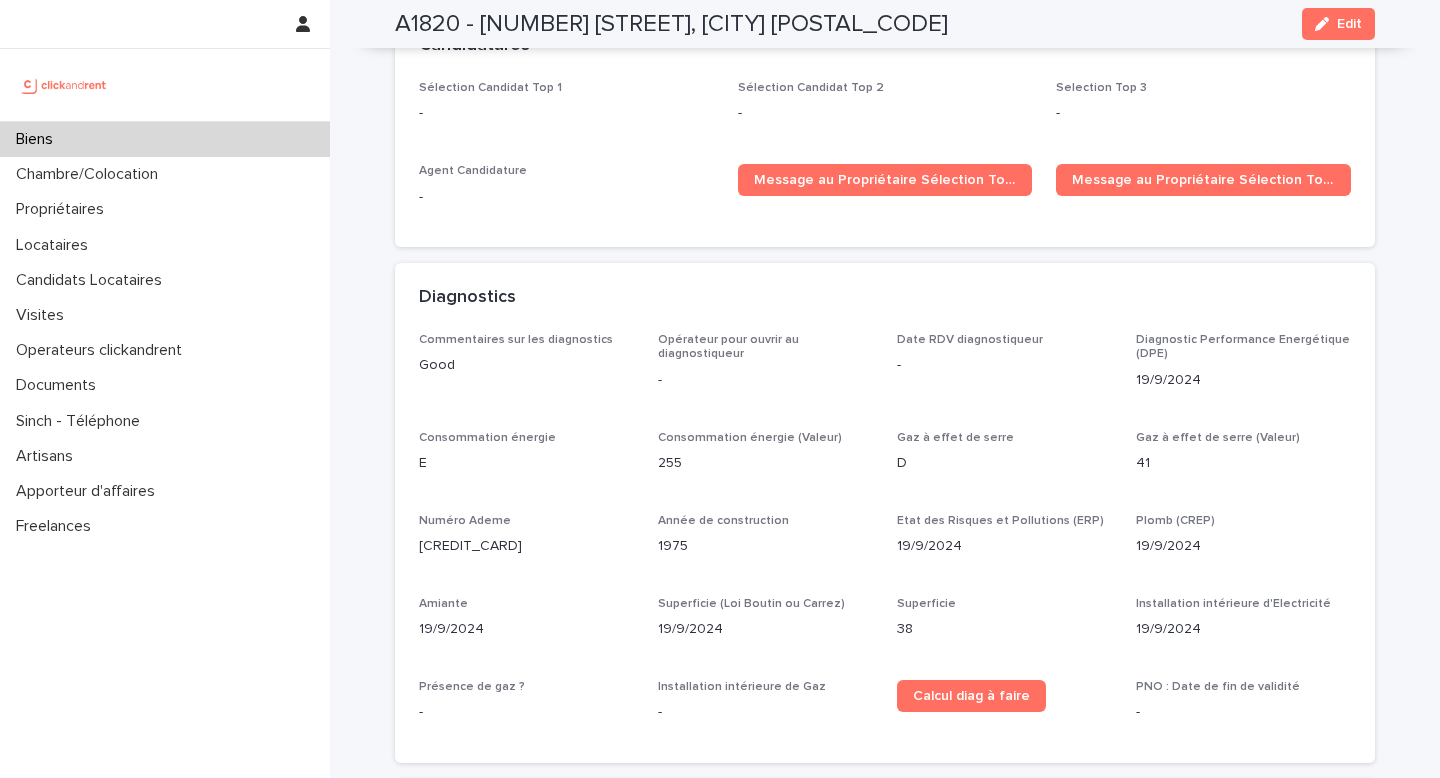 scroll, scrollTop: 5916, scrollLeft: 0, axis: vertical 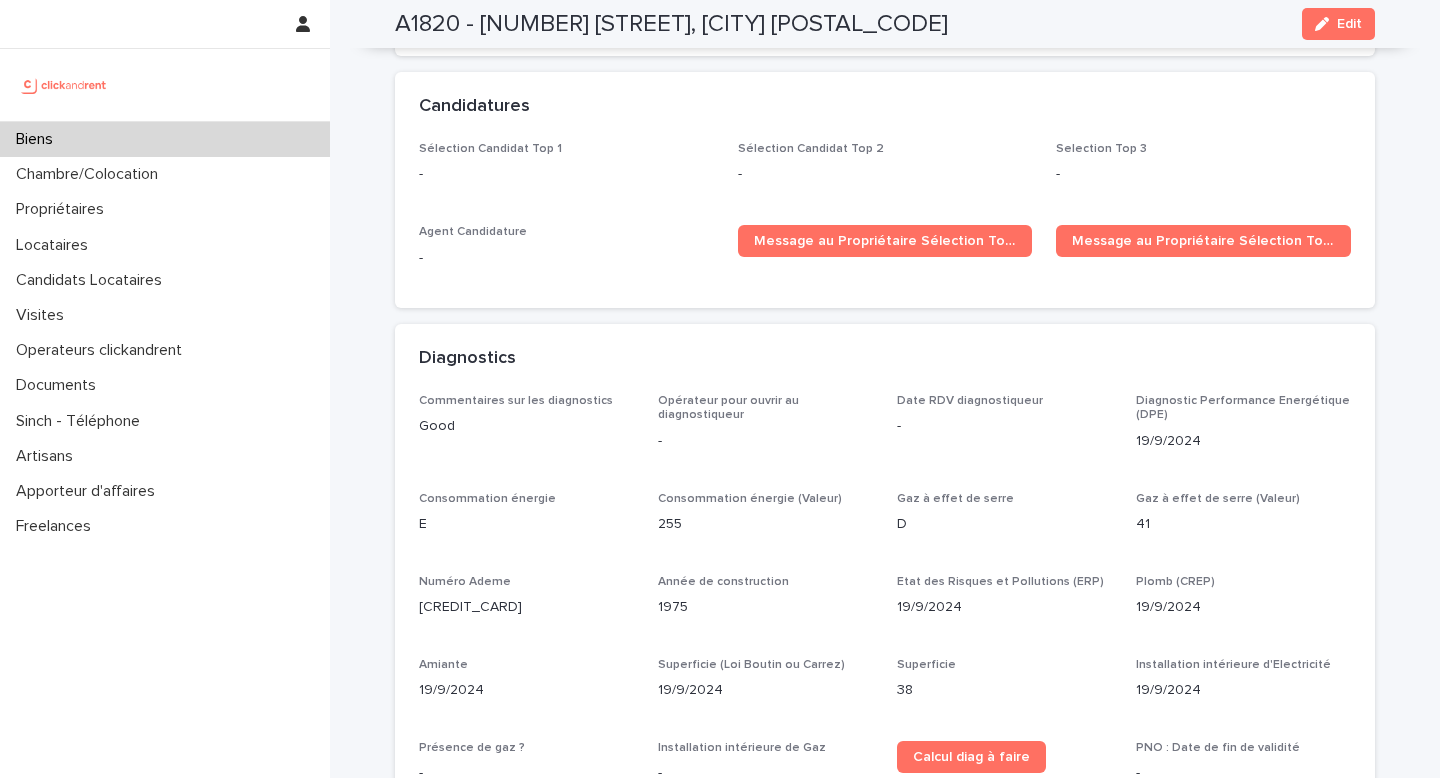click on "Agent Candidature -" at bounding box center [566, 254] 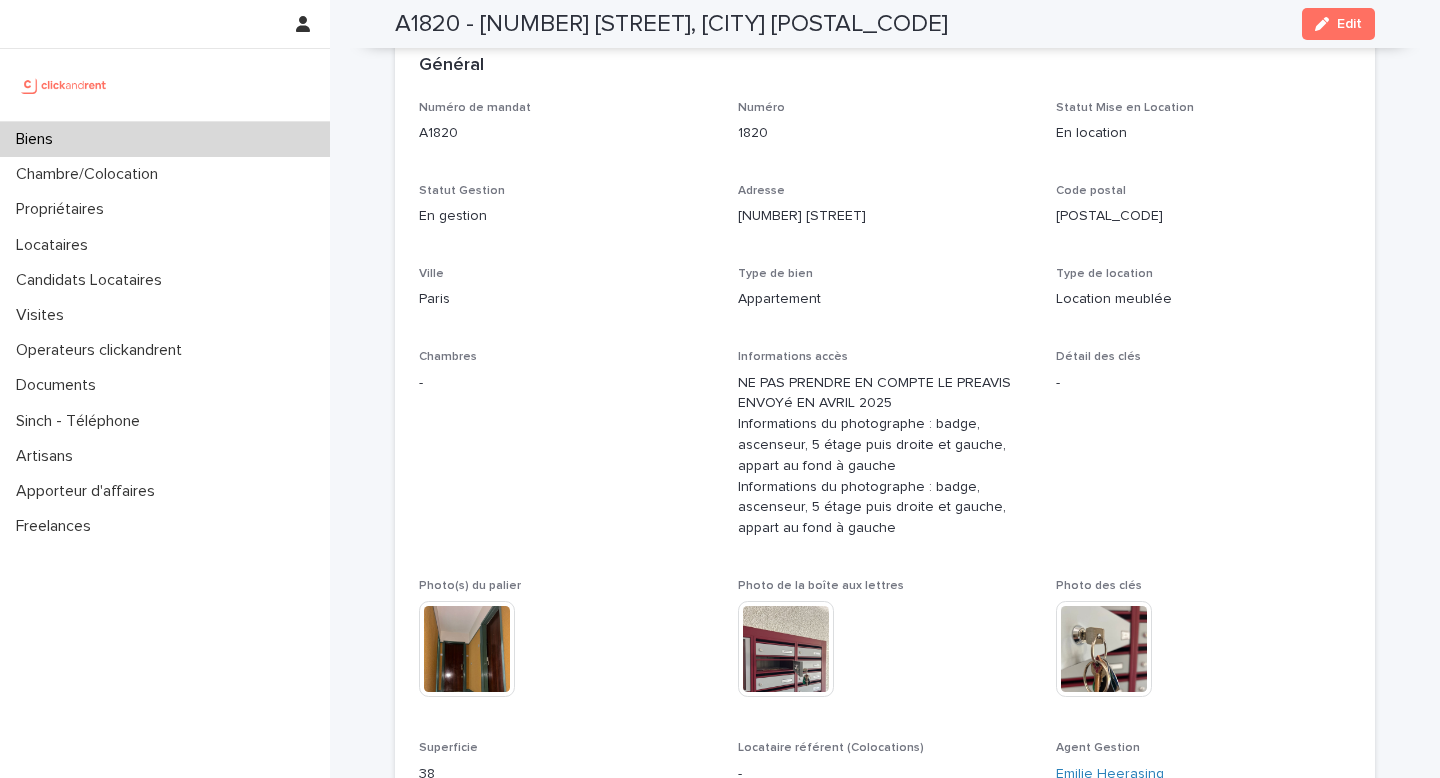 scroll, scrollTop: 0, scrollLeft: 0, axis: both 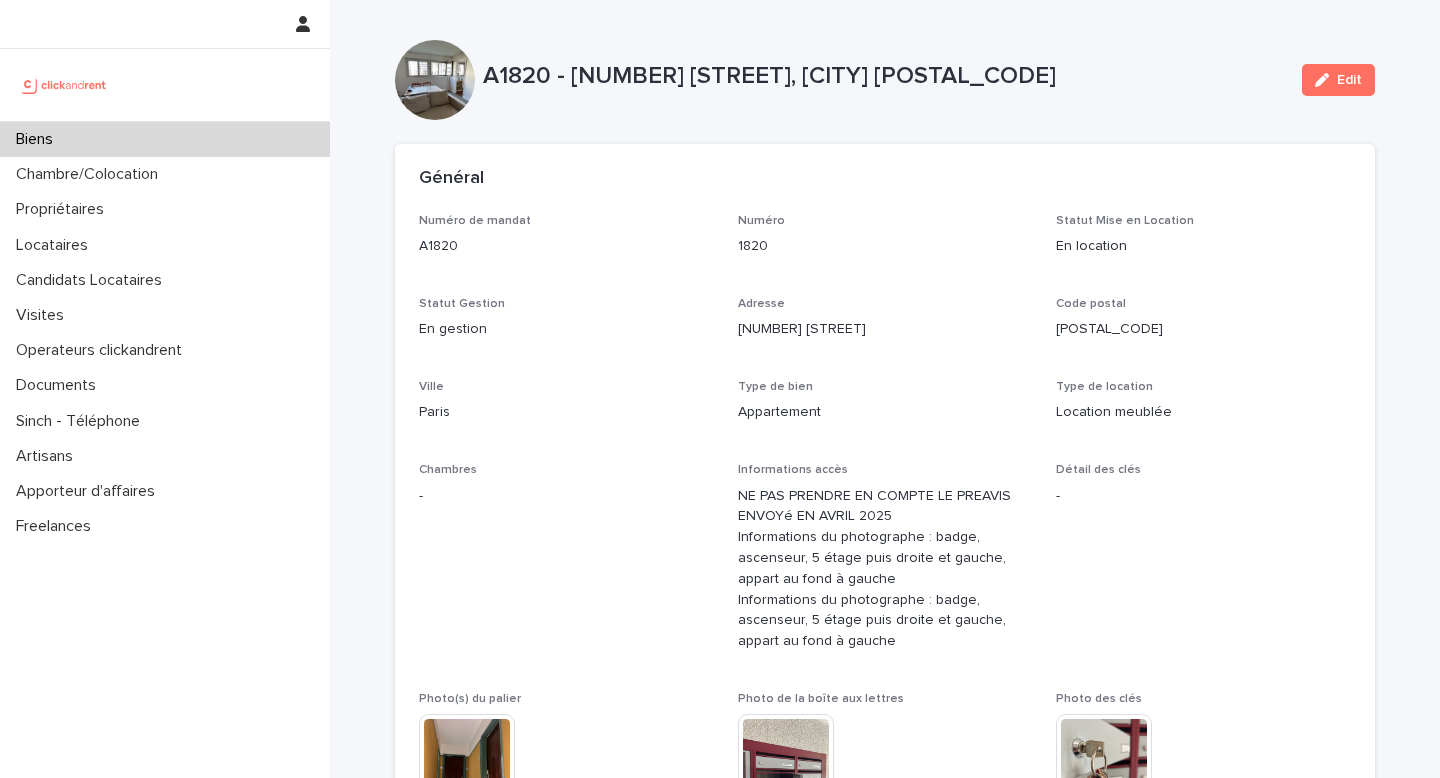 click on "Numéro de mandat" at bounding box center (566, 221) 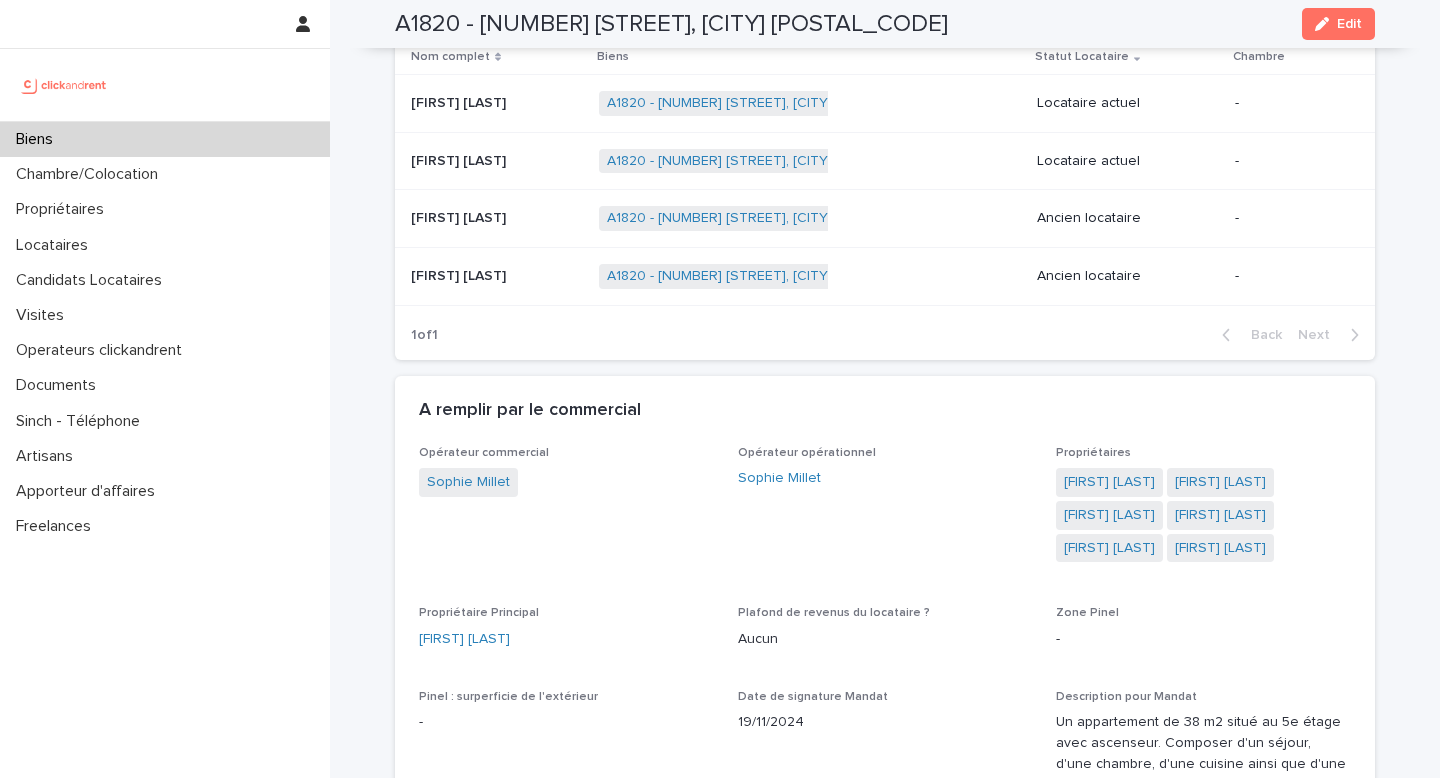 scroll, scrollTop: 1443, scrollLeft: 0, axis: vertical 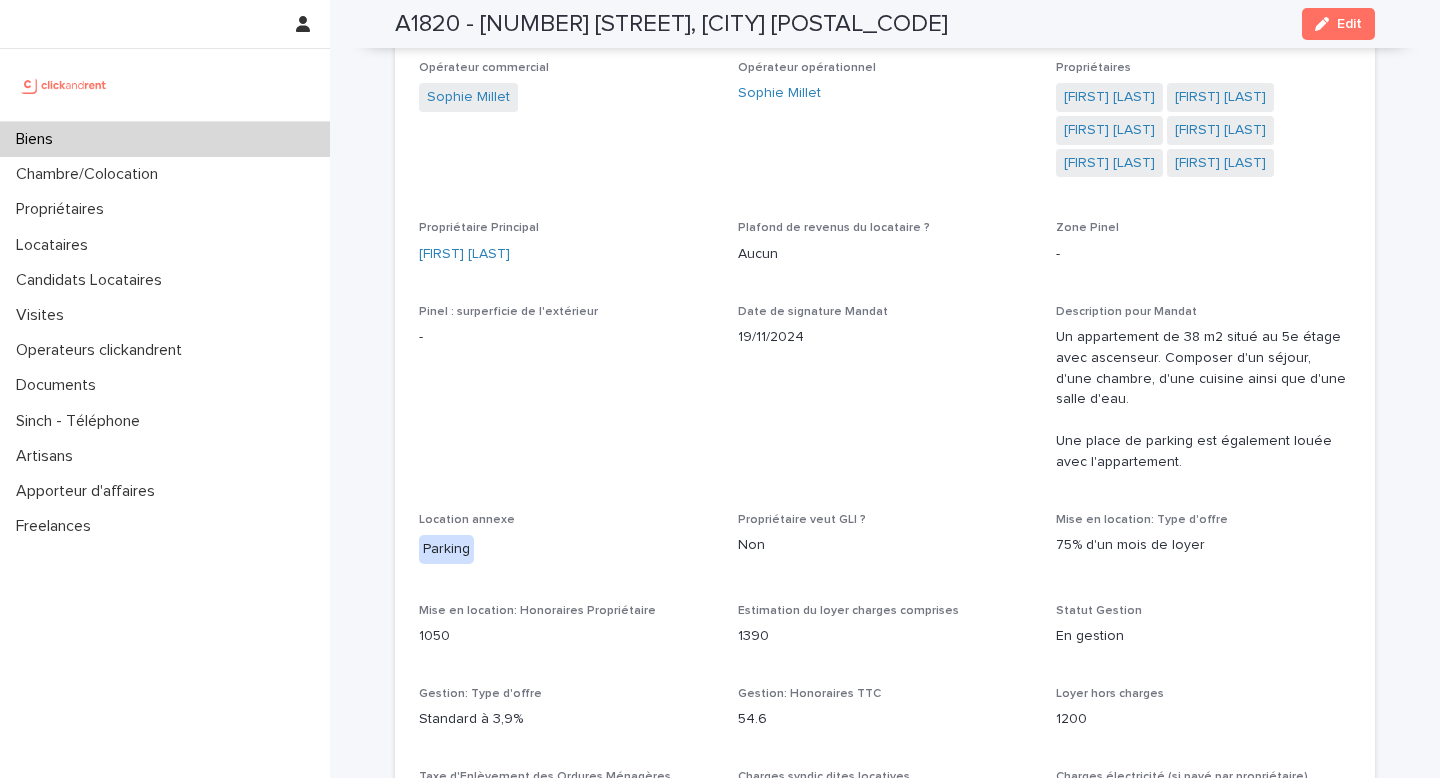 click on "Location annexe" at bounding box center [566, 520] 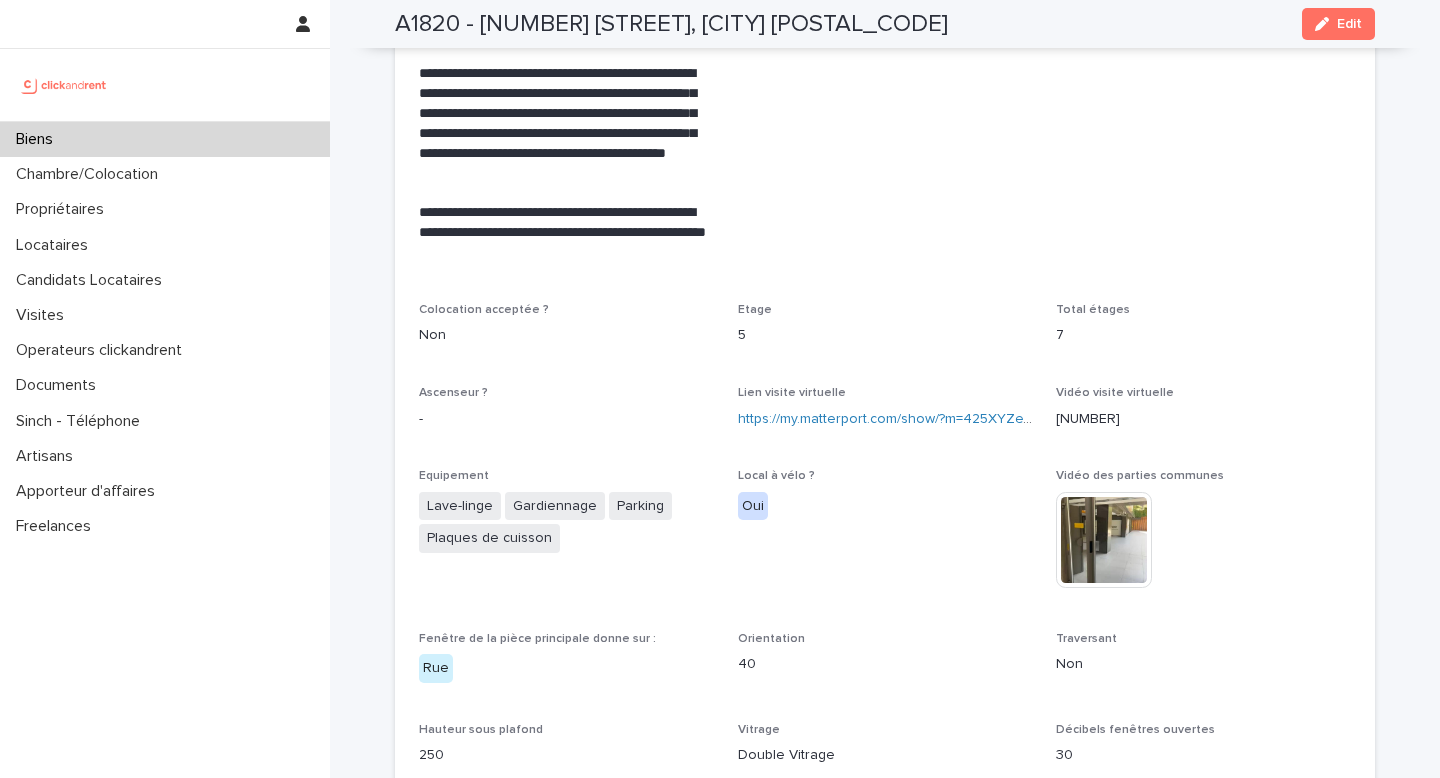 scroll, scrollTop: 4131, scrollLeft: 0, axis: vertical 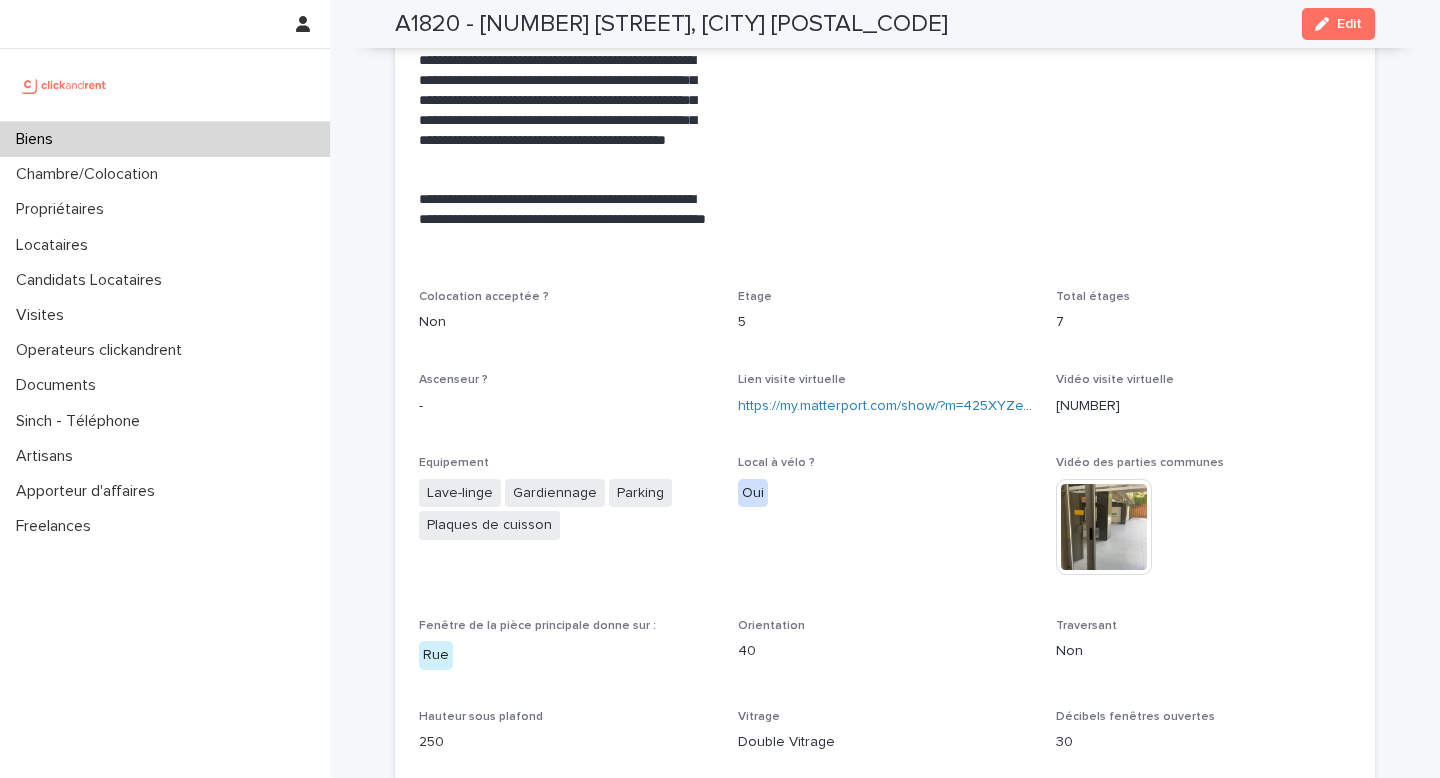 click on "Equipement Lave-linge Gardiennage Parking Plaques de cuisson" at bounding box center (566, 525) 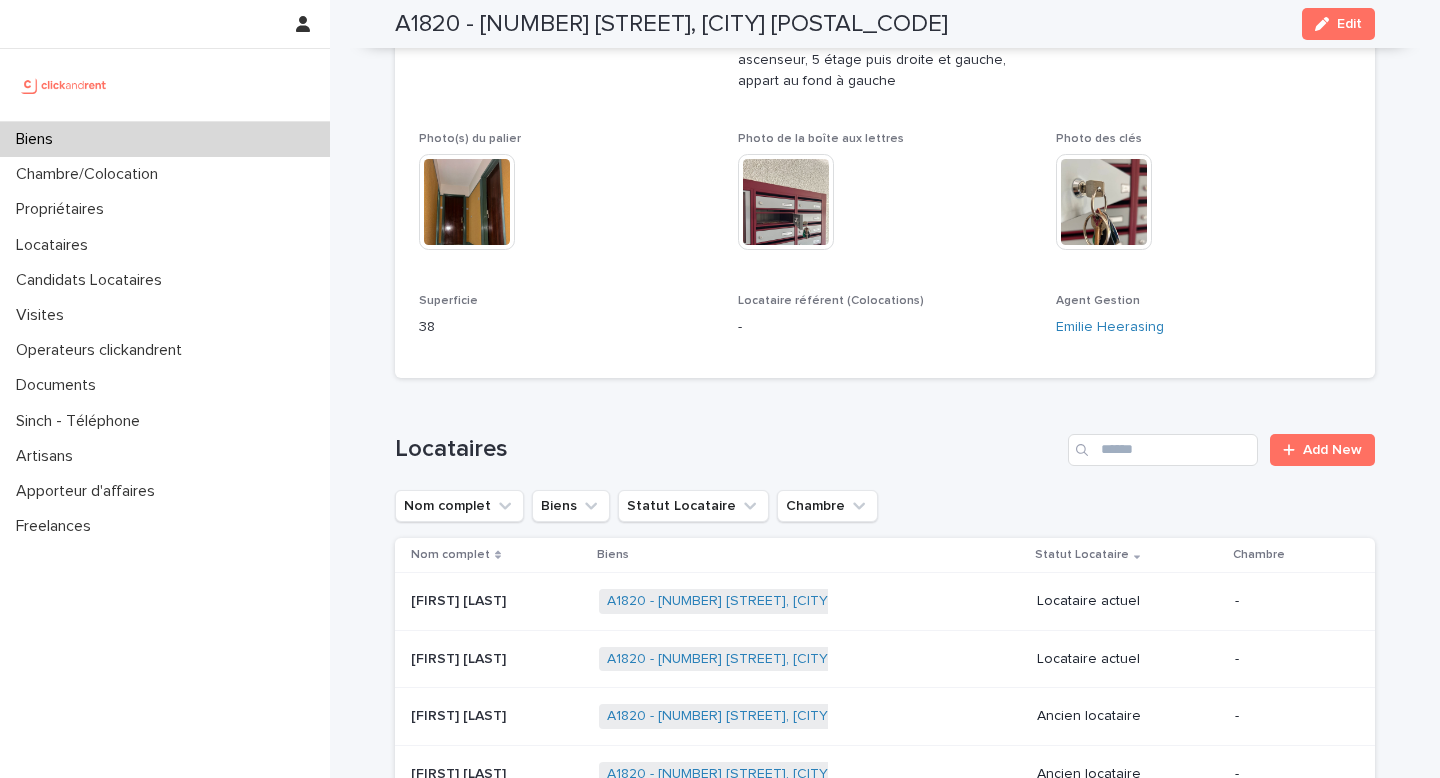 scroll, scrollTop: 0, scrollLeft: 0, axis: both 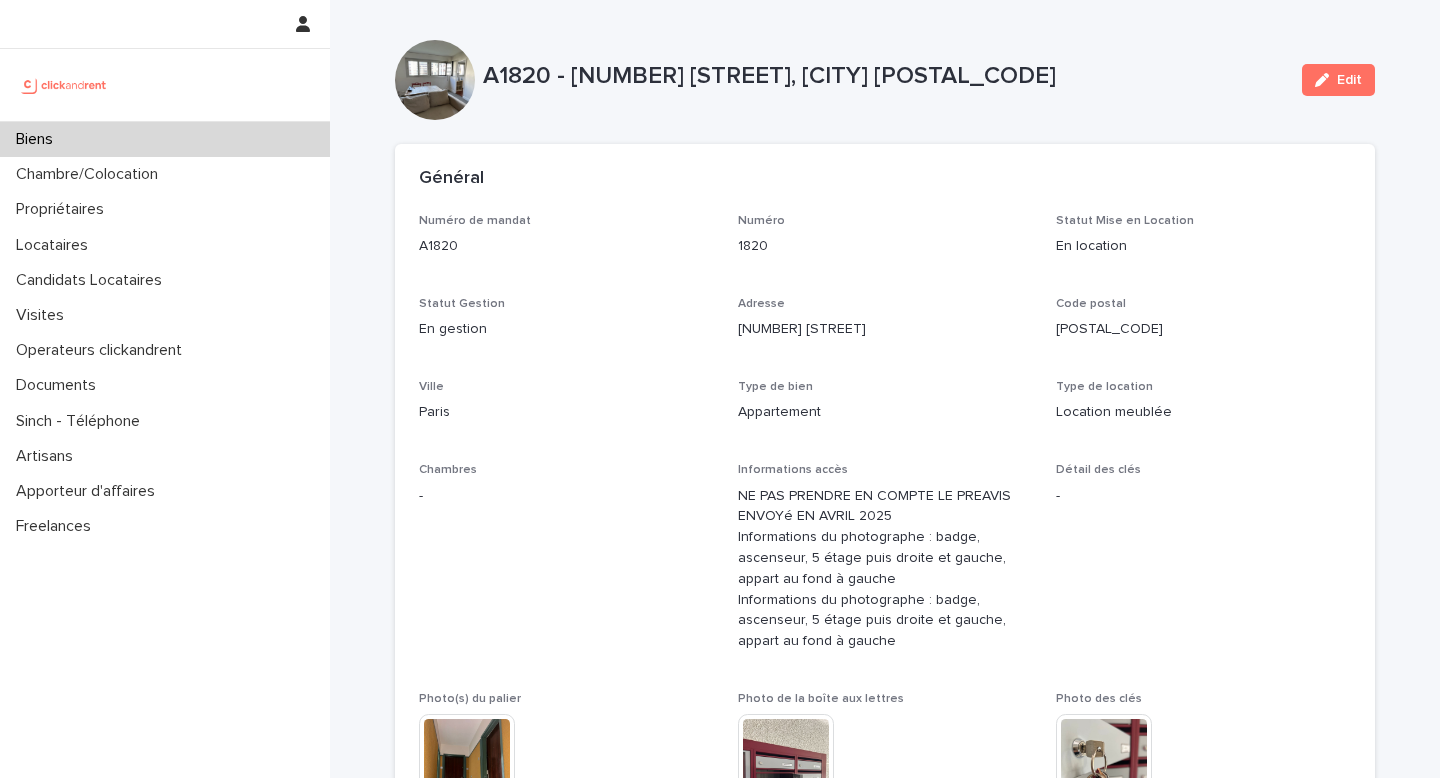 drag, startPoint x: 735, startPoint y: 227, endPoint x: 994, endPoint y: 660, distance: 504.54932 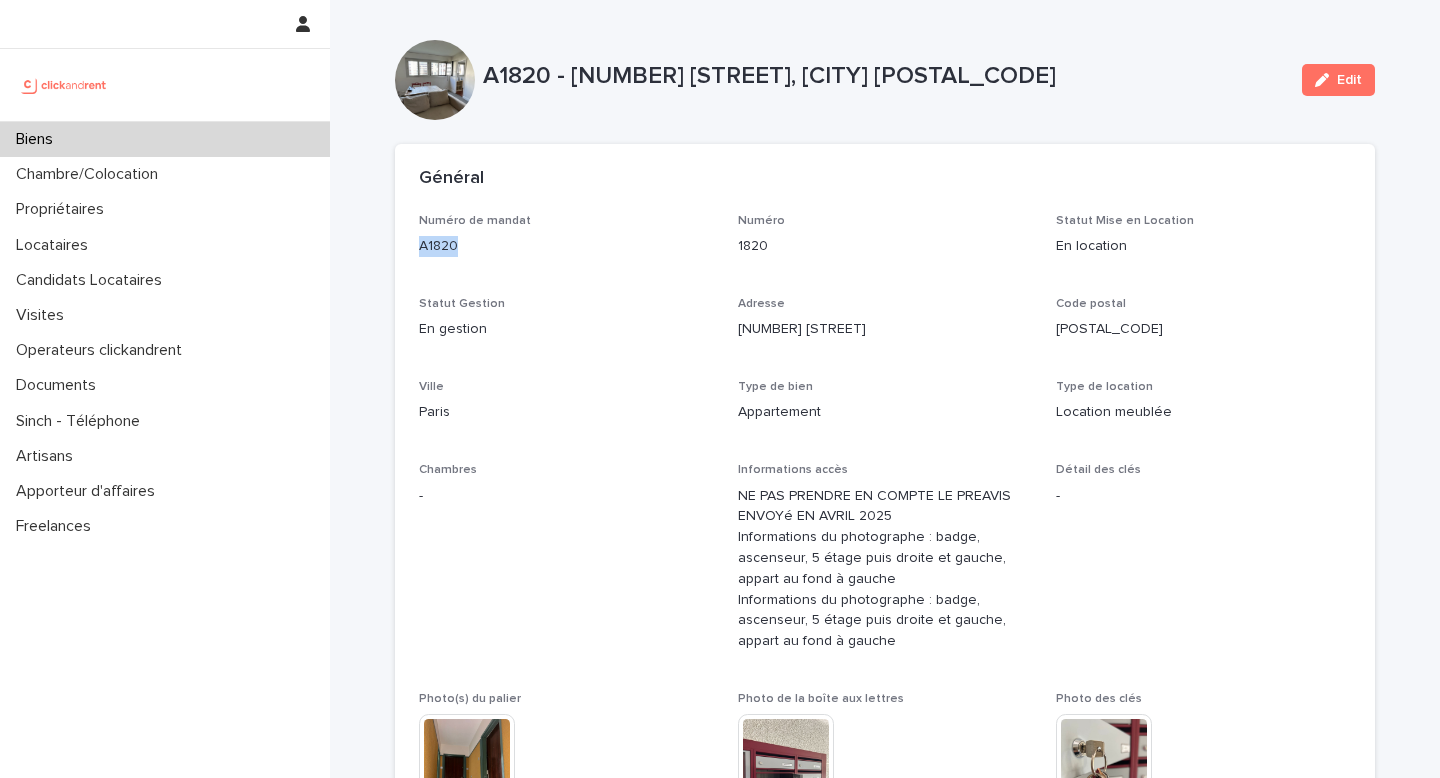 drag, startPoint x: 416, startPoint y: 251, endPoint x: 571, endPoint y: 261, distance: 155.32225 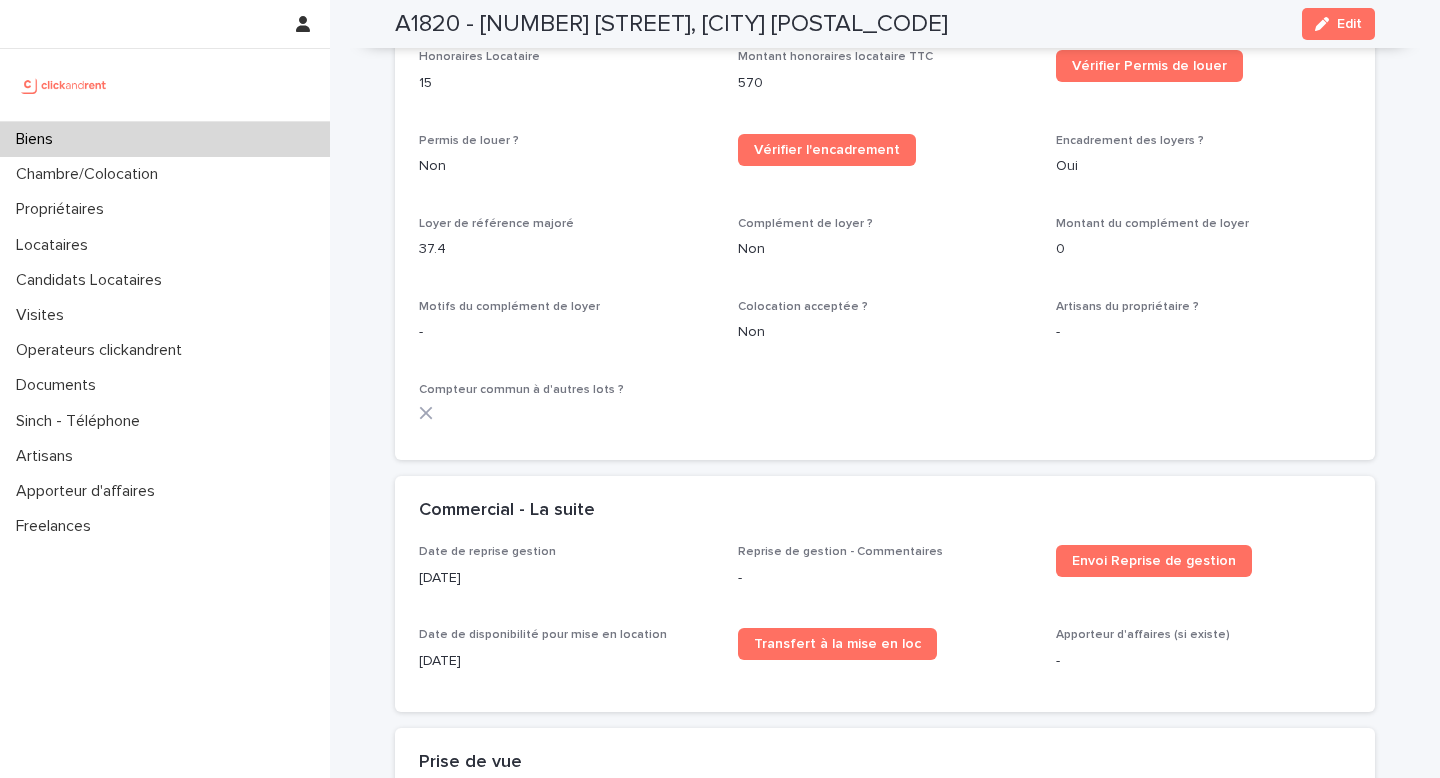 scroll, scrollTop: 2746, scrollLeft: 0, axis: vertical 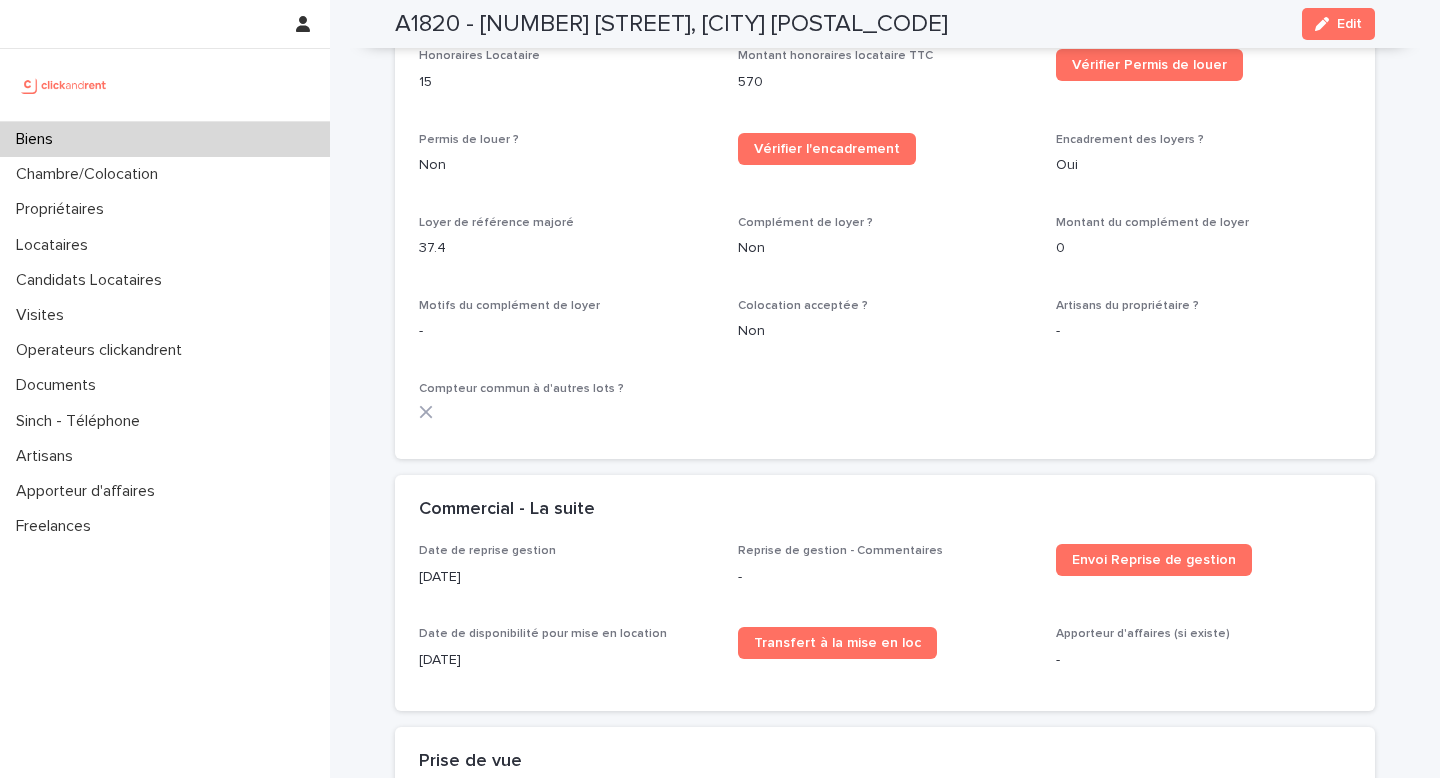 click on "Opérateur commercial [FIRST] [LAST]   Opérateur opérationnel [FIRST] [LAST]   Propriétaires [FIRST] [LAST]   [FIRST] [LAST]   [FIRST] [LAST]   [FIRST] [LAST]   [FIRST] [LAST]   Propriétaire Principal [FIRST] [LAST]   Plafond de revenus du locataire ? Aucun Zone Pinel - Pinel : surperficie de l'extérieur - Date de signature Mandat [DATE] Description pour Mandat Un appartement de 38 m2 situé au 5e étage avec ascenseur. Composer d'un séjour, d'une chambre, d'une cuisine ainsi que d'une salle d'eau.
Une place de parking est également louée avec l'appartement. Location annexe Parking Propriétaire veut GLI ? Non Mise en location: Type d'offre 75% d'un mois de loyer Mise en location: Honoraires Propriétaire 1050 Estimation du loyer charges comprises 1390 Statut Gestion En gestion Gestion: Type d'offre Standard à 3,9% Gestion: Honoraires TTC 54.6 Loyer hors charges 1200 Taxe d'Enlèvement des Ordures Ménagères - Charges syndic dites locatives - - - - - 2" at bounding box center [885, -404] 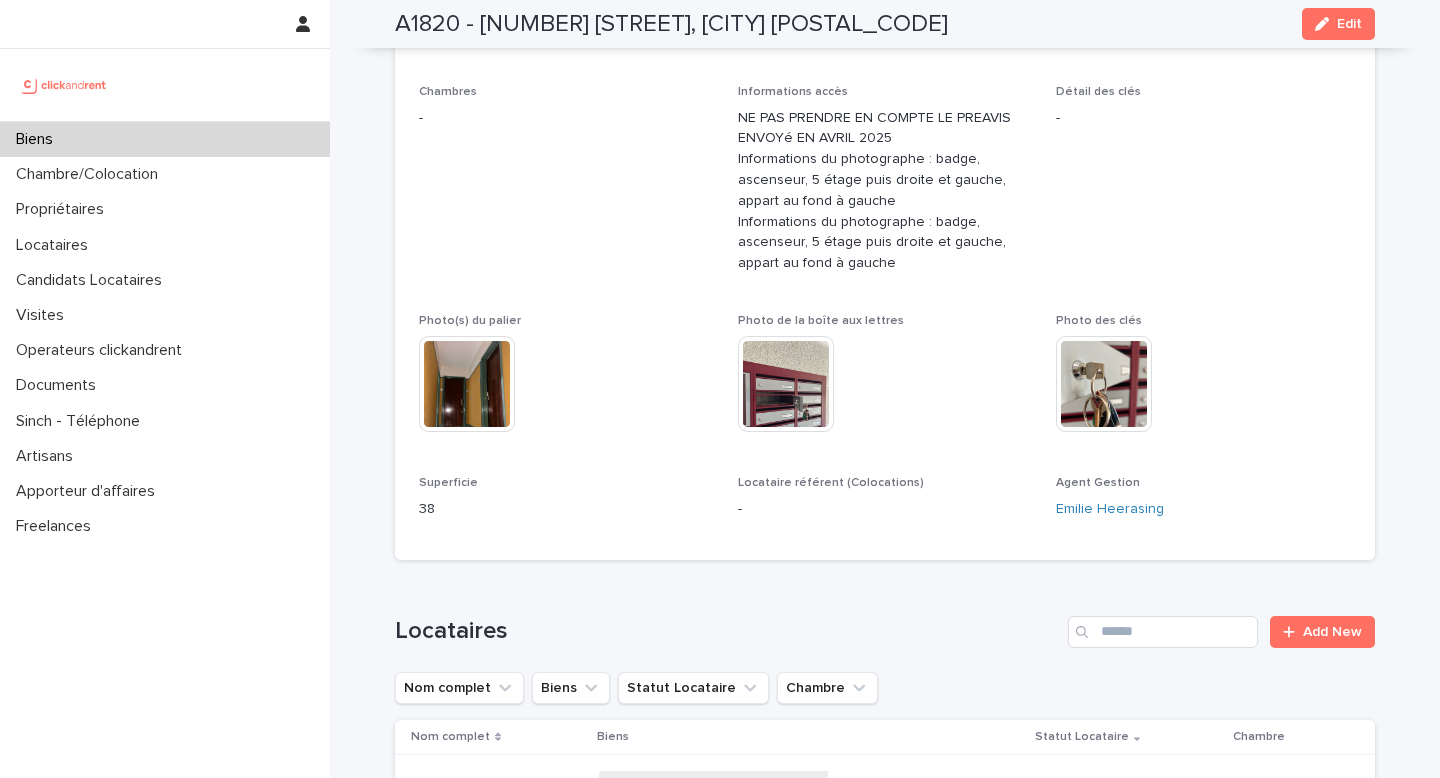 scroll, scrollTop: 0, scrollLeft: 0, axis: both 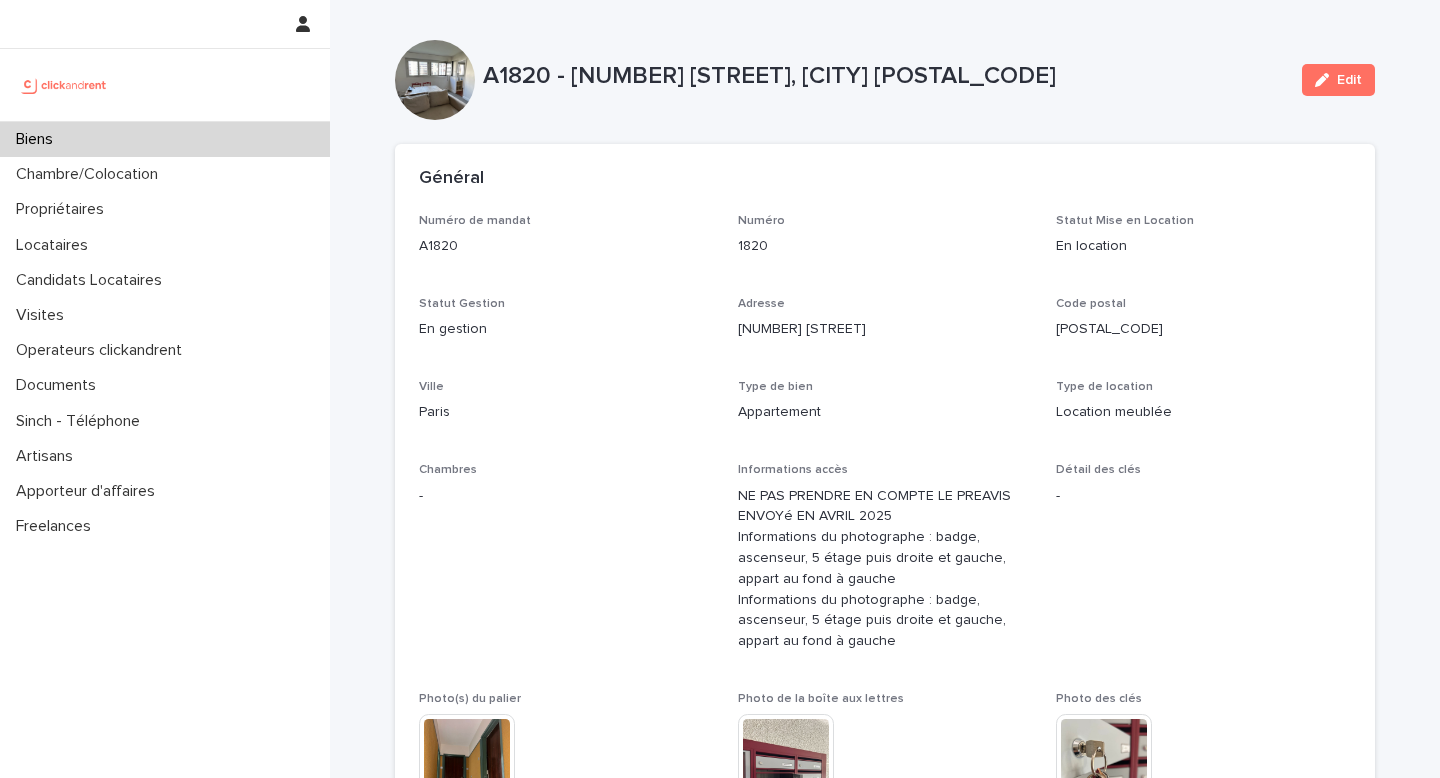 drag, startPoint x: 730, startPoint y: 332, endPoint x: 939, endPoint y: 352, distance: 209.95476 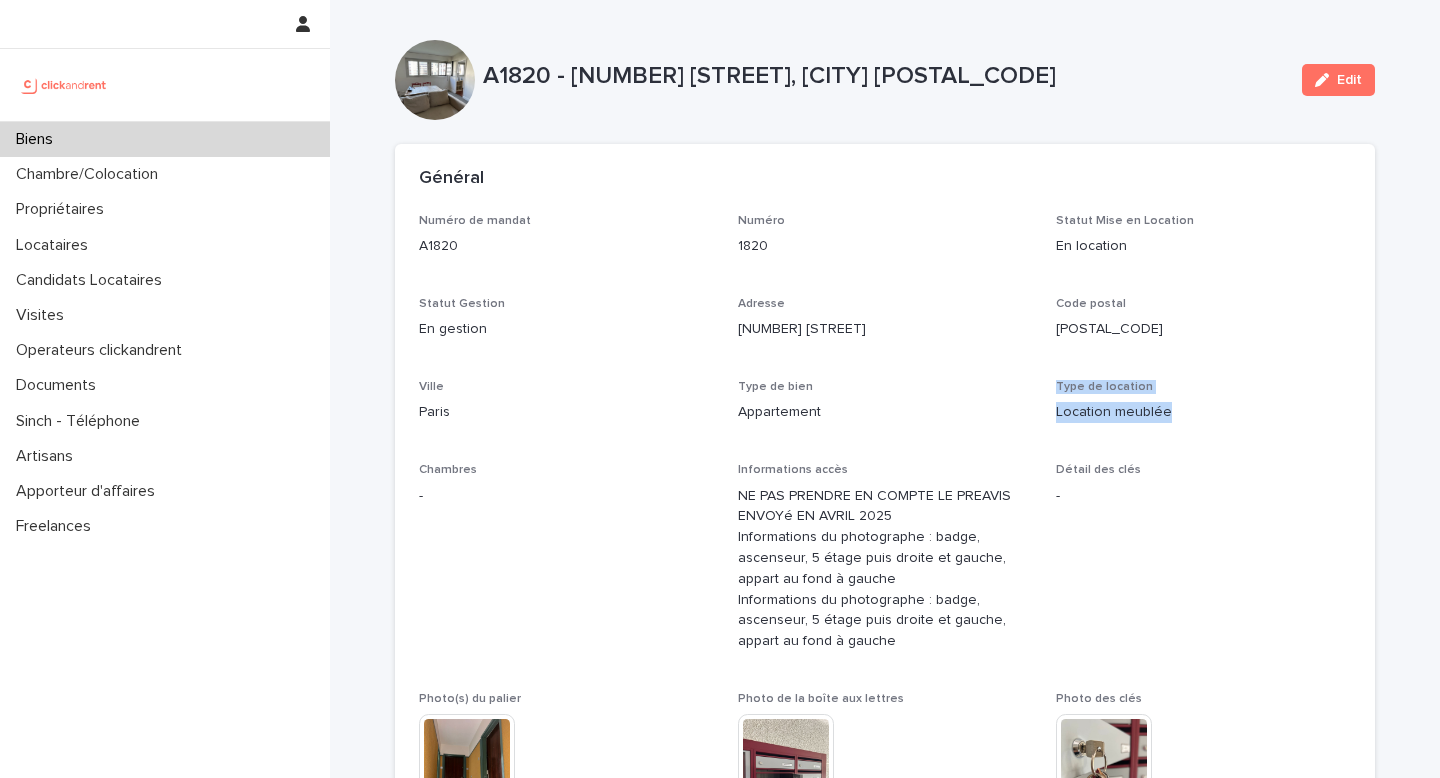 drag, startPoint x: 1049, startPoint y: 381, endPoint x: 1199, endPoint y: 427, distance: 156.89487 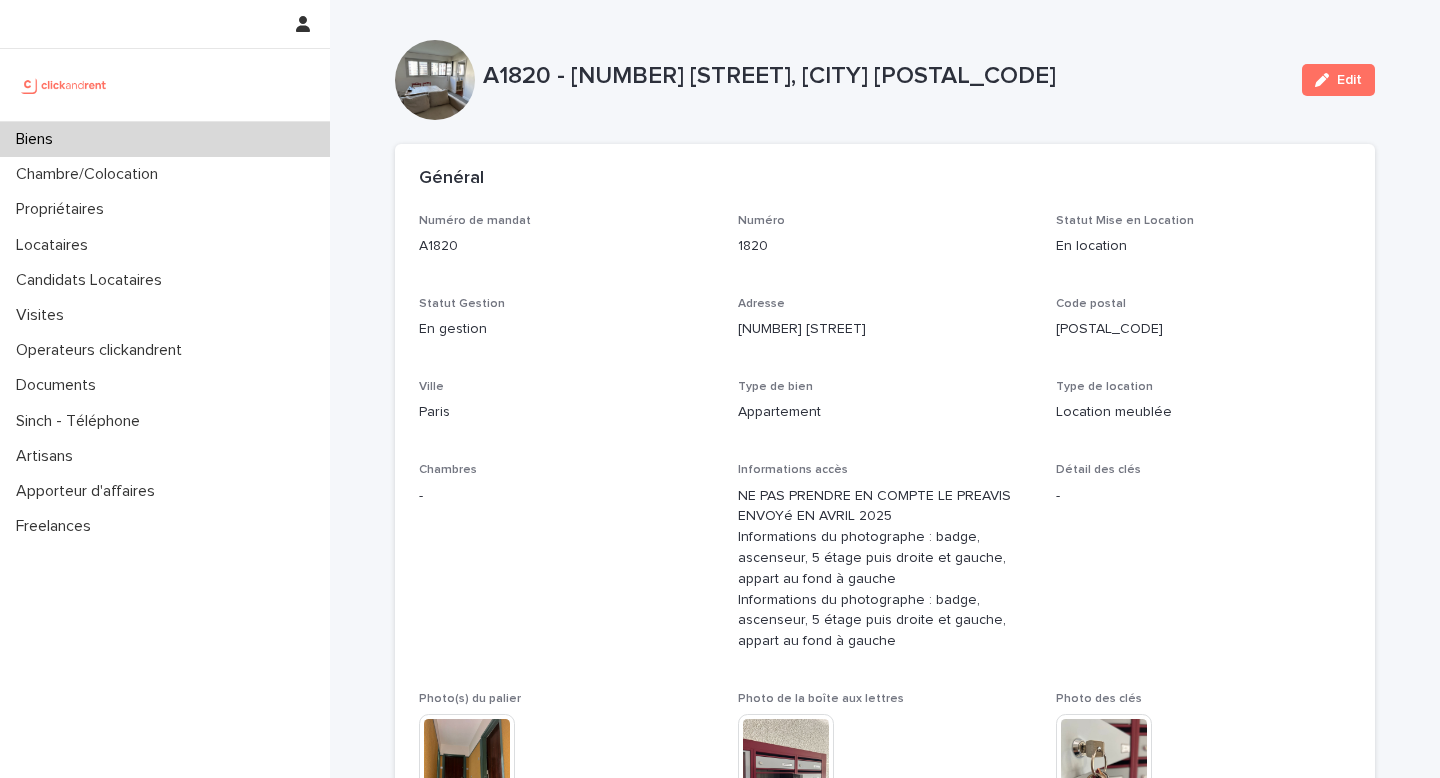 click on "Détail des clés -" at bounding box center [1203, 492] 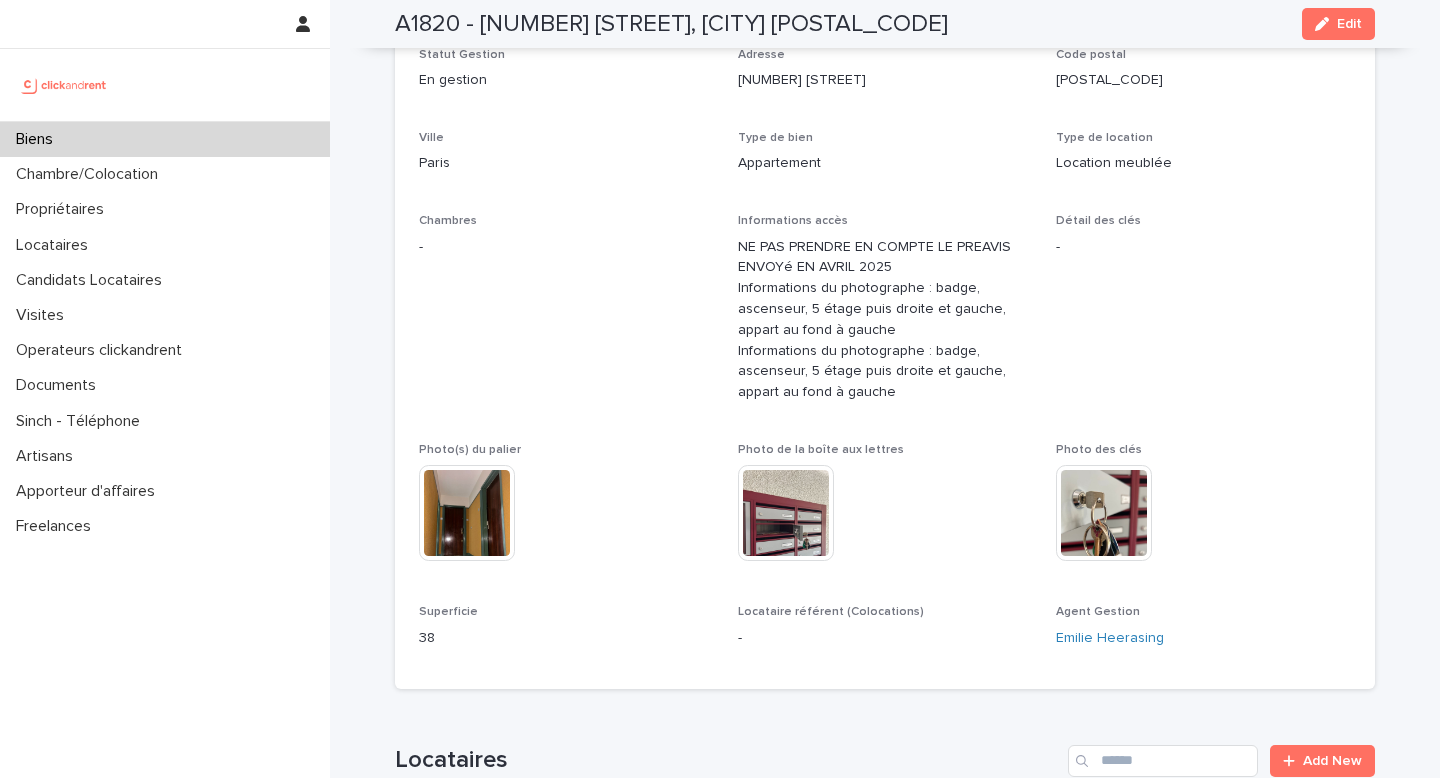scroll, scrollTop: 252, scrollLeft: 0, axis: vertical 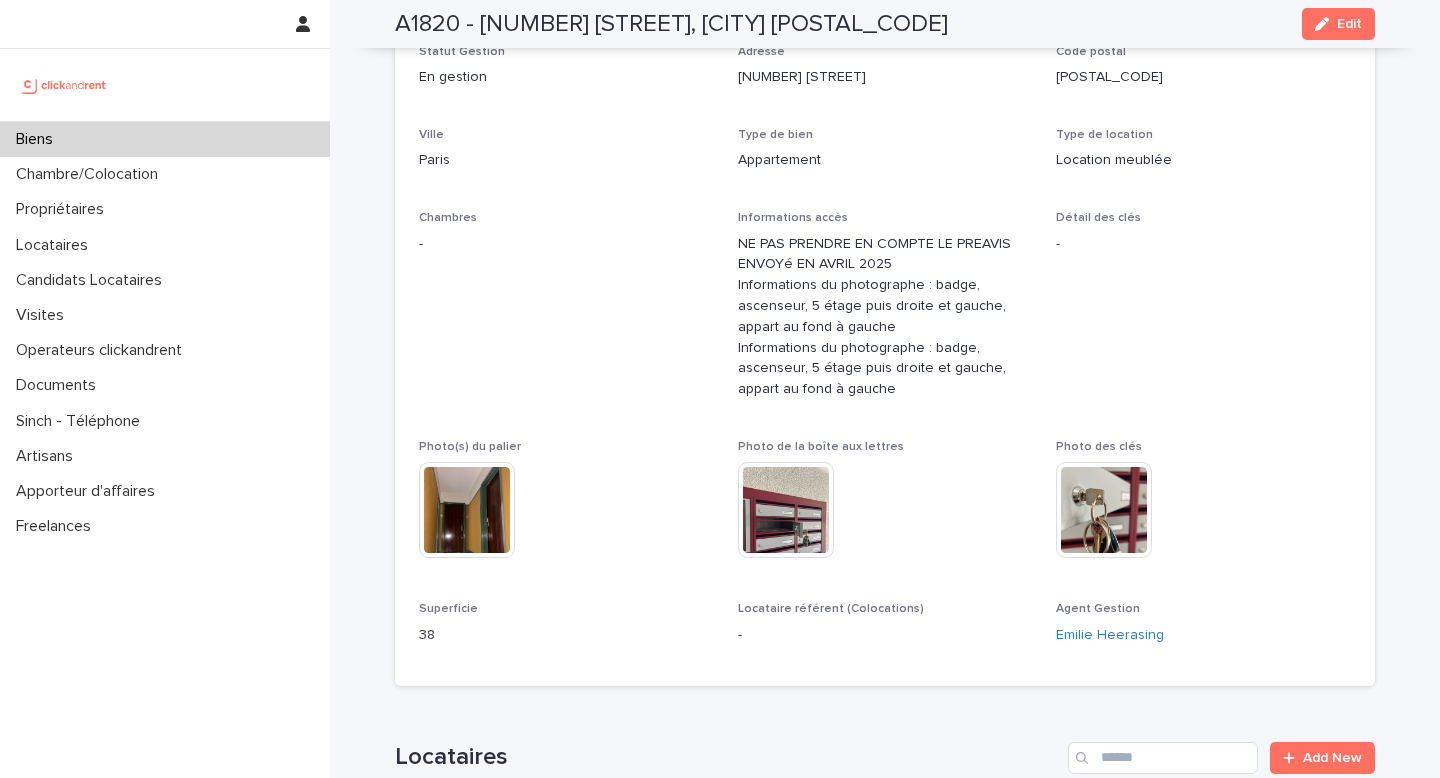click on "Numéro de mandat A1820 Numéro 1820 Statut Mise en Location En location Statut Gestion En gestion Adresse [NUMBER] [STREET] Code postal [POSTAL_CODE] Ville [CITY] Type de bien Appartement Type de location Location meublée Chambres - Informations accès NE PAS PRENDRE EN COMPTE LE PREAVIS ENVOYé EN AVRIL 2025
Informations du photographe : badge, ascenseur, 5 étage puis droite et gauche, appart au fond à gauche
Informations du photographe : badge, ascenseur, 5 étage puis droite et gauche, appart au fond à gauche  Détail des clés - Photo(s) du palier This file cannot be opened Download File Photo de la boîte aux lettres This file cannot be opened Download File Photo des clés This file cannot be opened Download File Superficie 38 Locataire référent (Colocations) - Agent Gestion [FIRST] [LAST]" at bounding box center (885, 312) 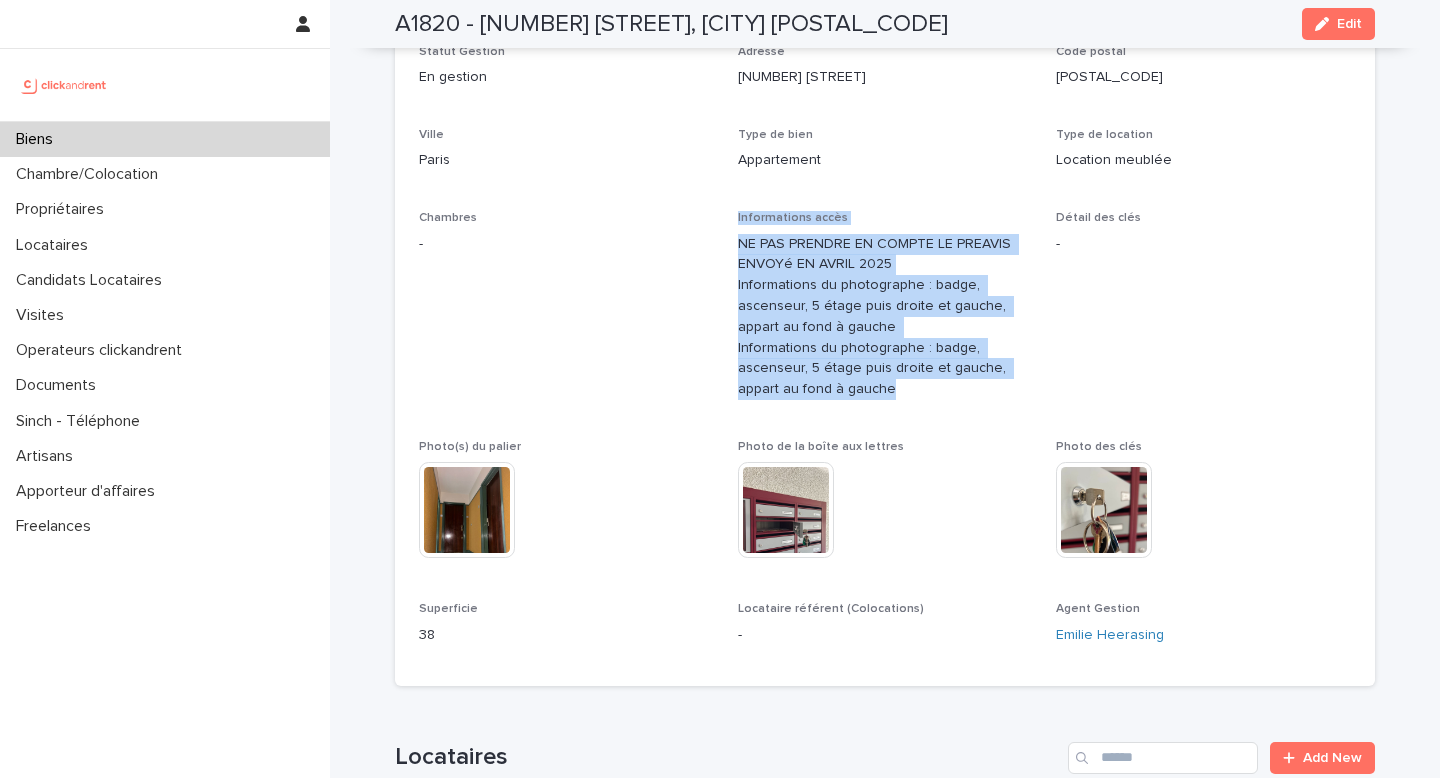 drag, startPoint x: 888, startPoint y: 394, endPoint x: 738, endPoint y: 224, distance: 226.71568 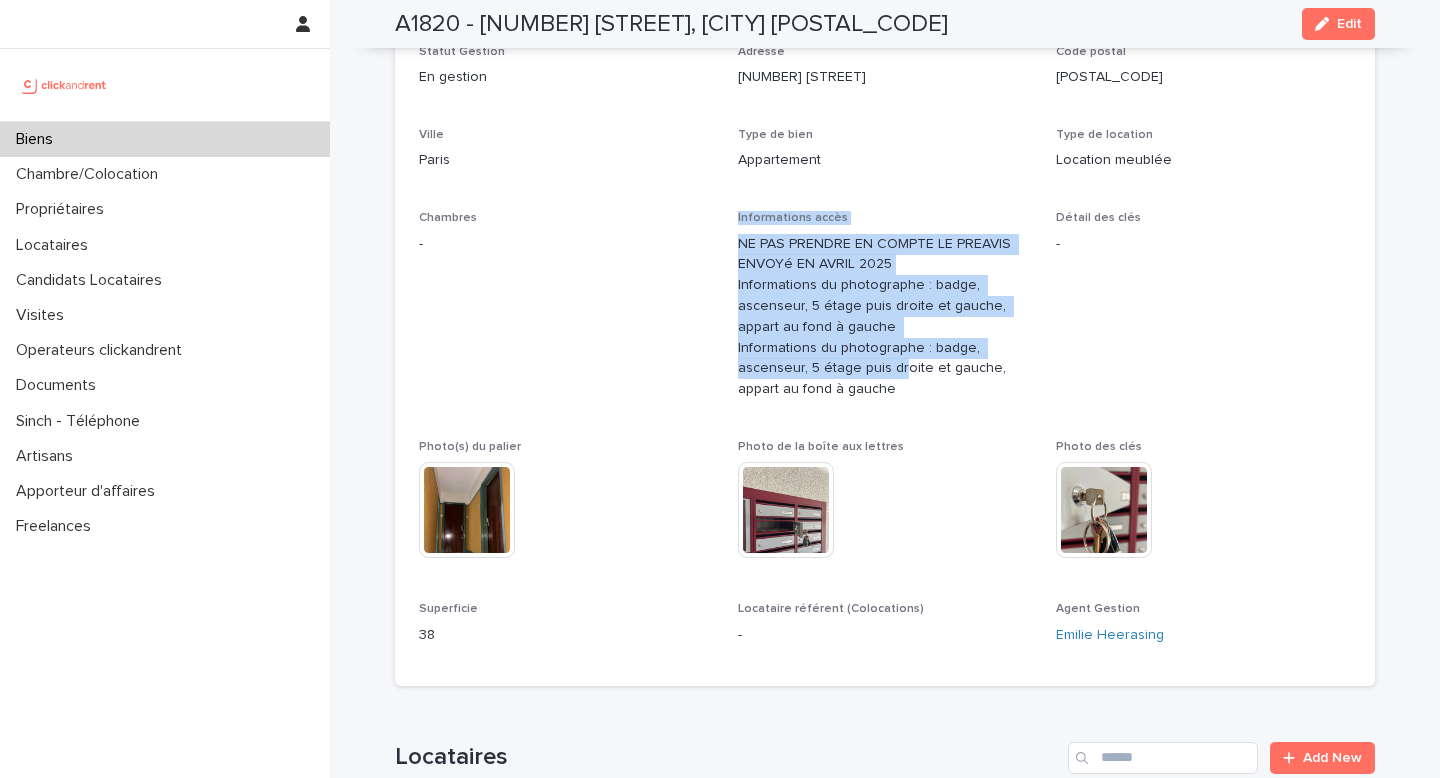 drag, startPoint x: 736, startPoint y: 217, endPoint x: 901, endPoint y: 376, distance: 229.14188 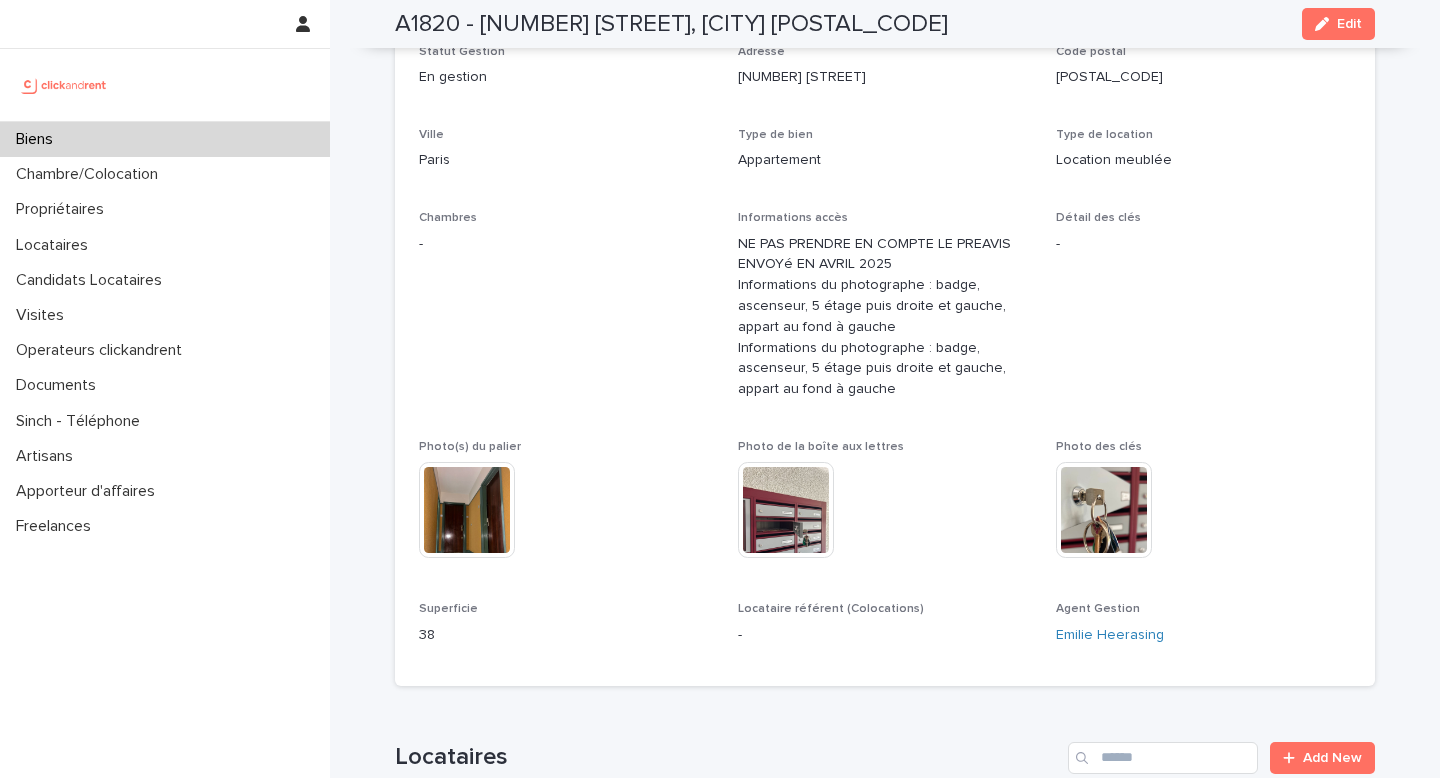 click on "NE PAS PRENDRE EN COMPTE LE PREAVIS ENVOYé EN AVRIL 2025
Informations du photographe : badge, ascenseur, 5 étage puis droite et gauche, appart au fond à gauche
Informations du photographe : badge, ascenseur, 5 étage puis droite et gauche, appart au fond à gauche" at bounding box center (885, 317) 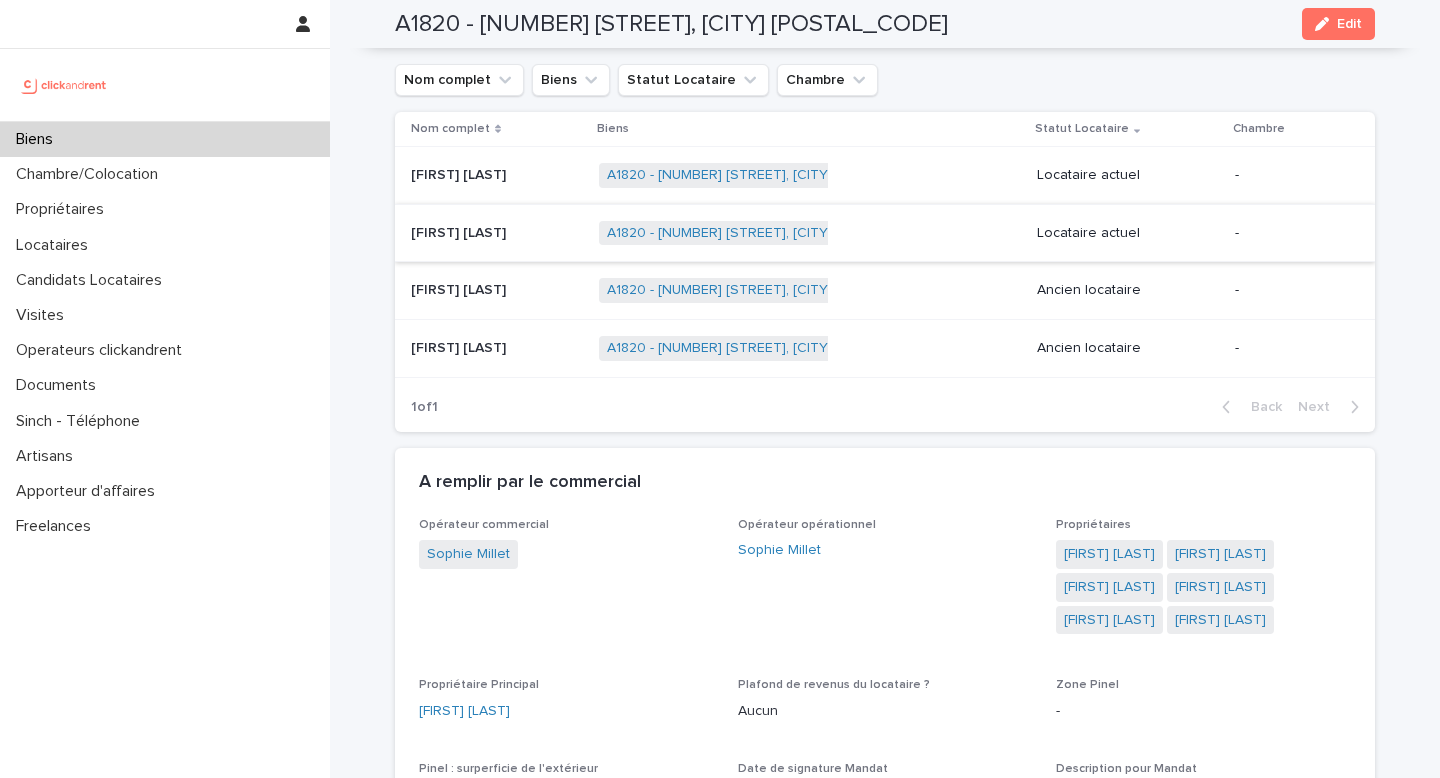 scroll, scrollTop: 964, scrollLeft: 0, axis: vertical 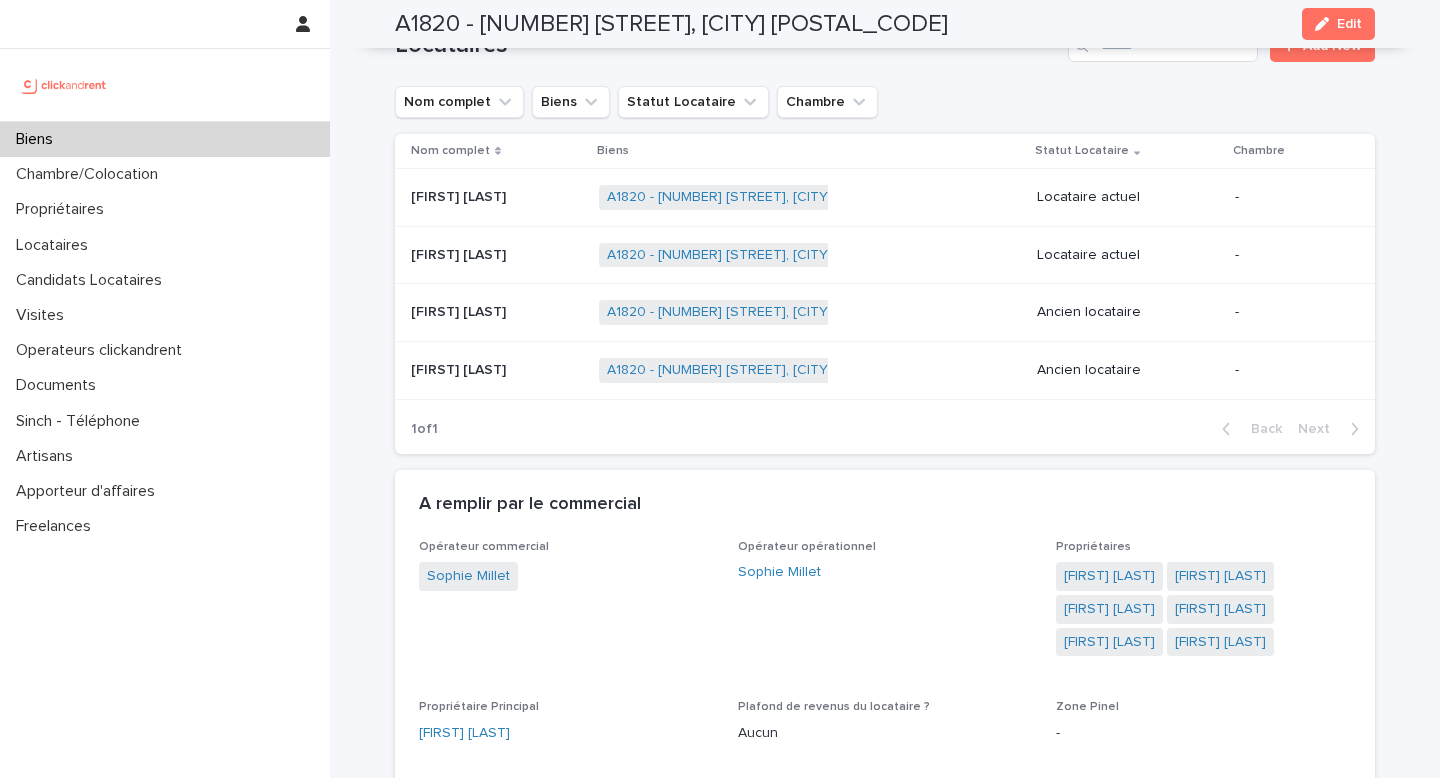 click on "[FIRST] [LAST]" at bounding box center (460, 253) 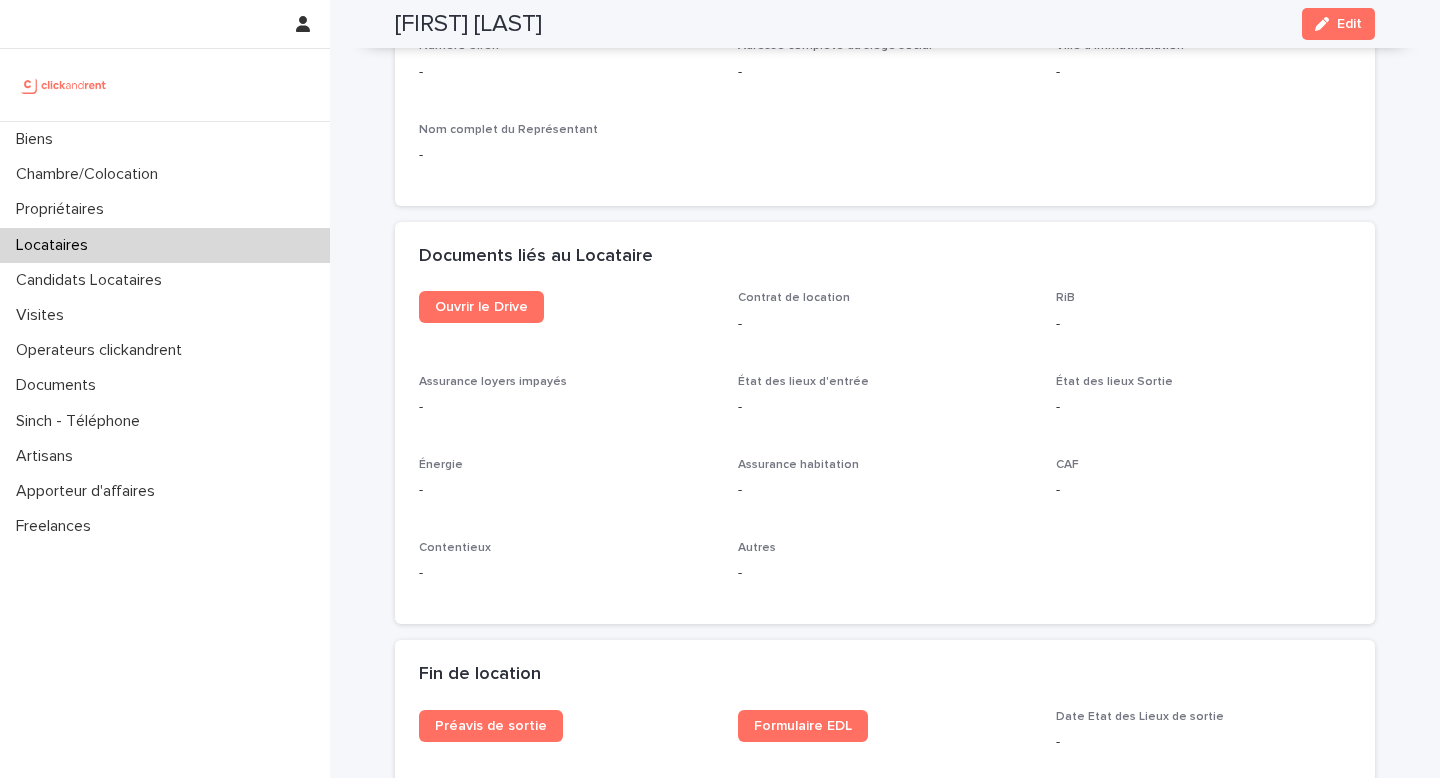 scroll, scrollTop: 2001, scrollLeft: 0, axis: vertical 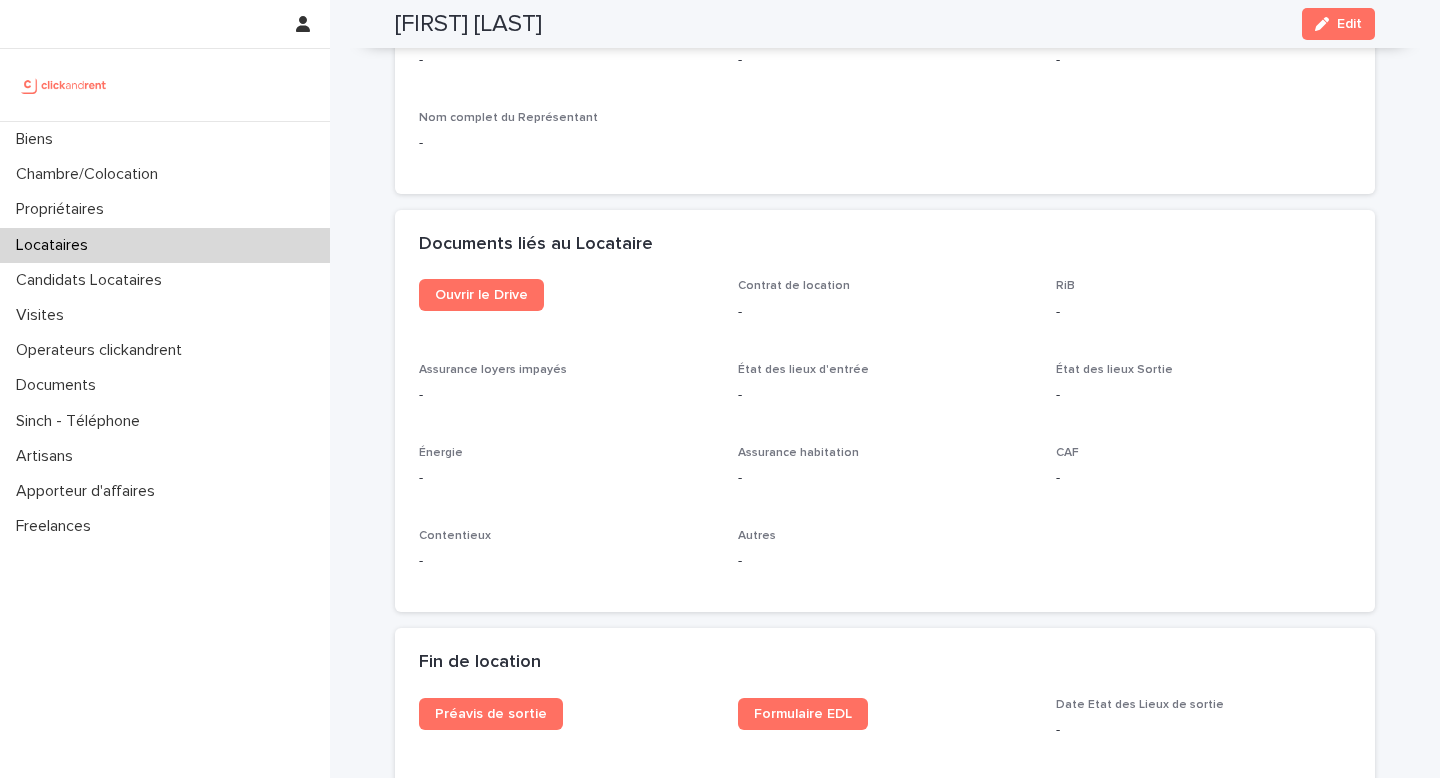 click on "Ouvrir le Drive" at bounding box center [566, 303] 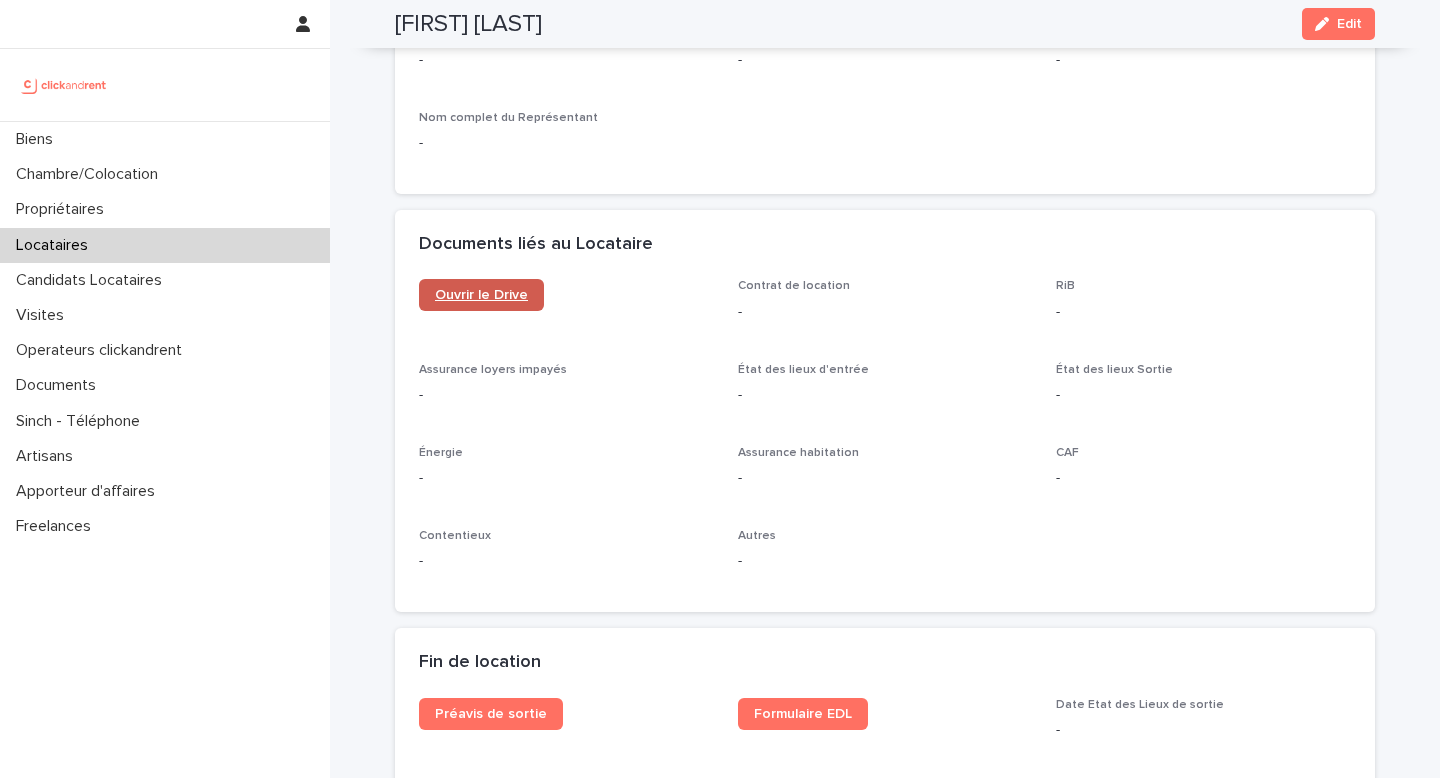 click on "Ouvrir le Drive" at bounding box center [481, 295] 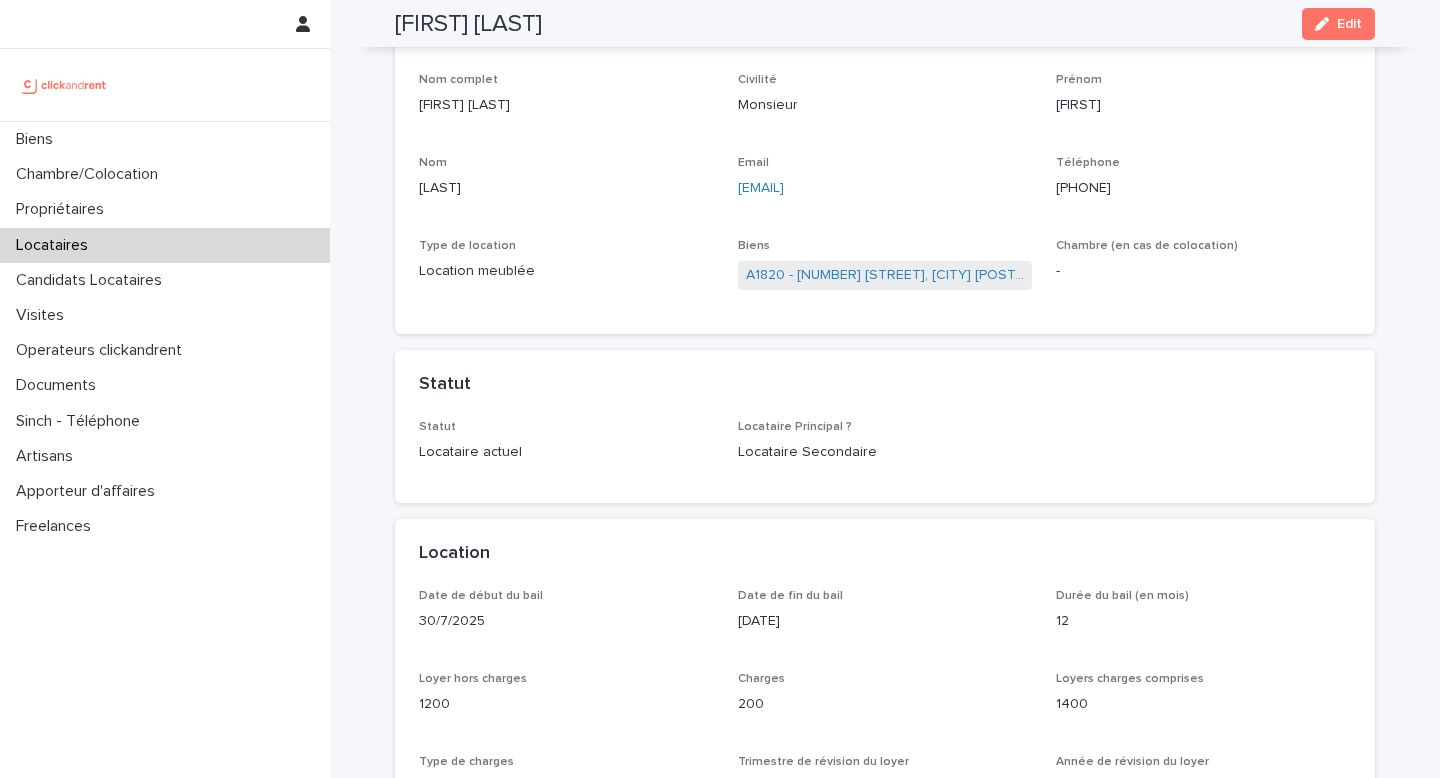 scroll, scrollTop: 0, scrollLeft: 0, axis: both 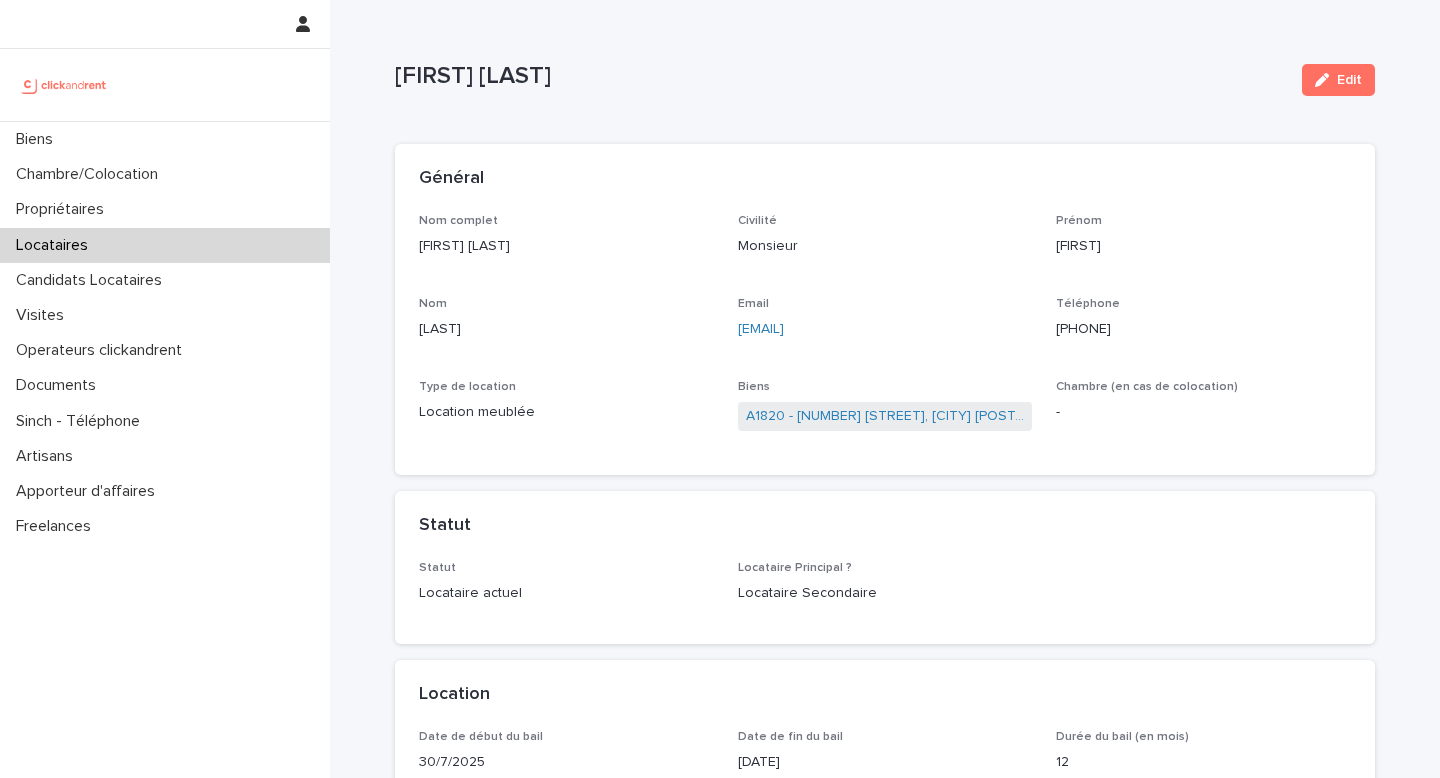 click on "A1820 - [NUMBER] [STREET], [CITY] [POSTAL_CODE]" at bounding box center (885, 416) 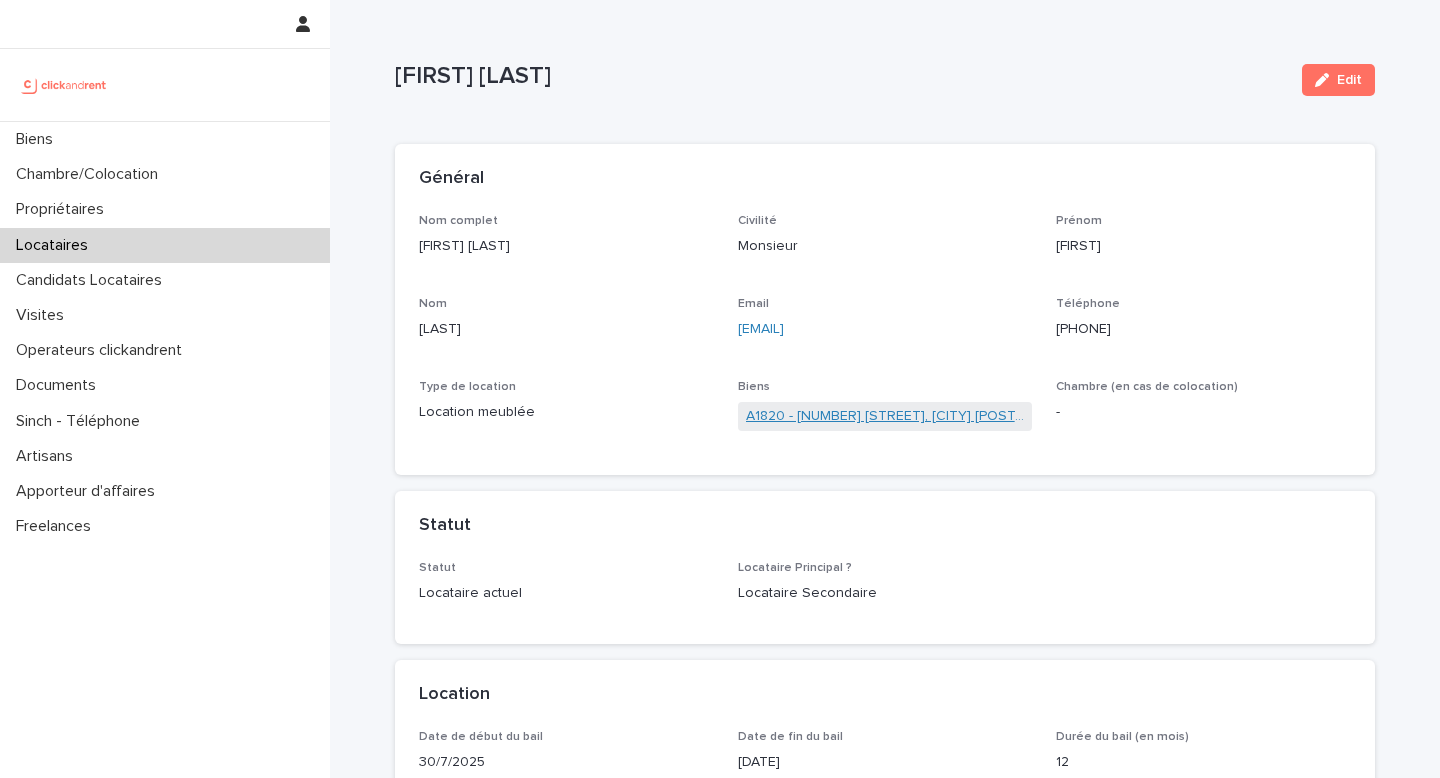 click on "A1820 - [NUMBER] [STREET], [CITY] [POSTAL_CODE]" at bounding box center [885, 416] 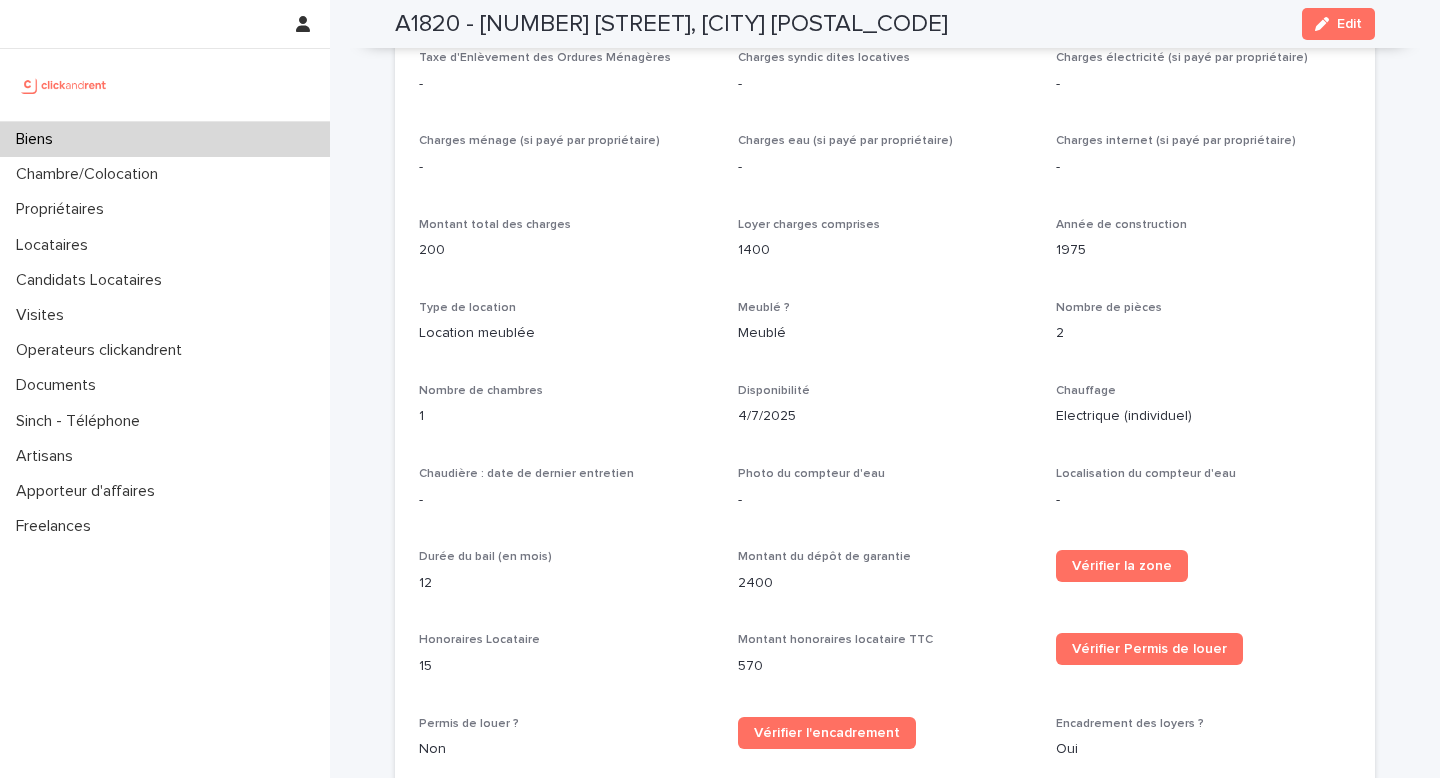 scroll, scrollTop: 871, scrollLeft: 0, axis: vertical 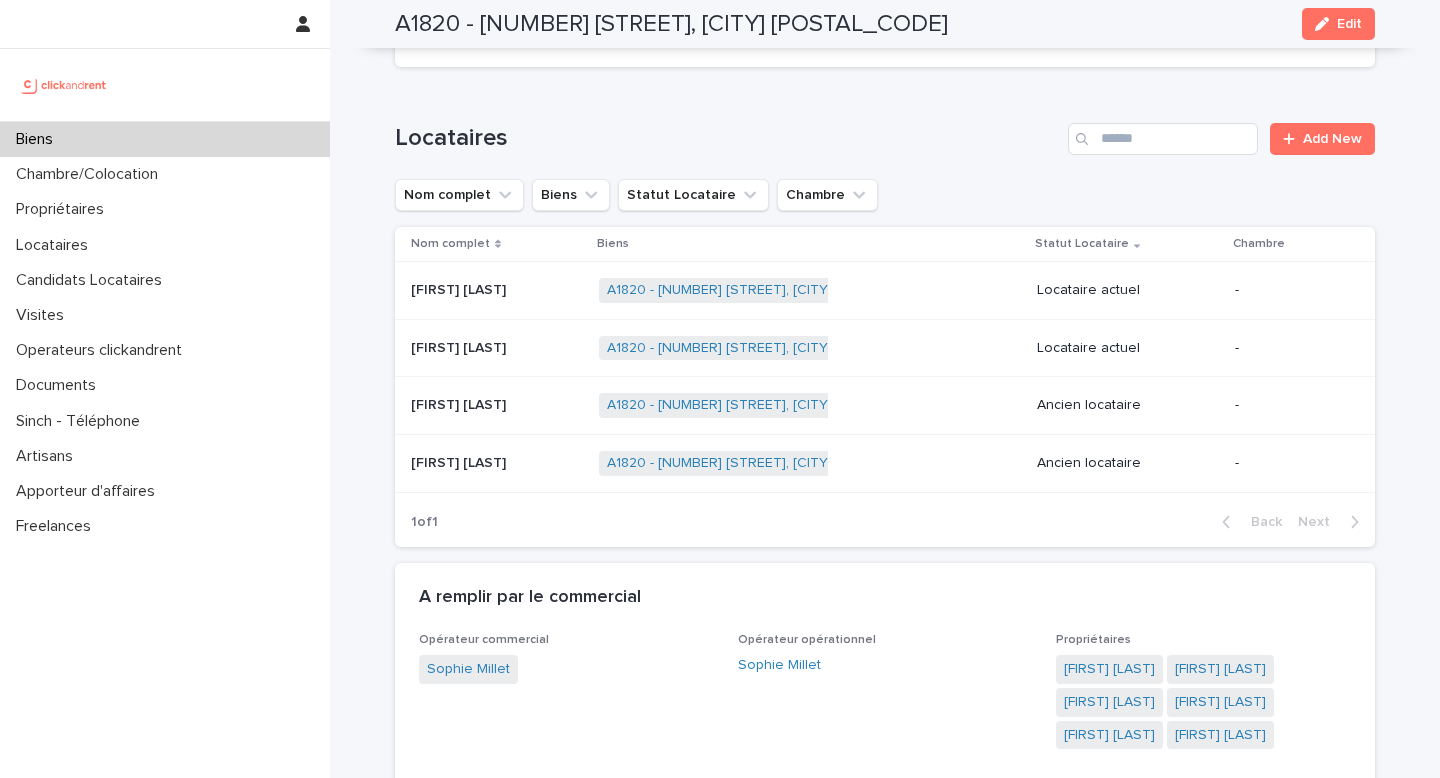 click on "[FIRST] [LAST]" at bounding box center (460, 403) 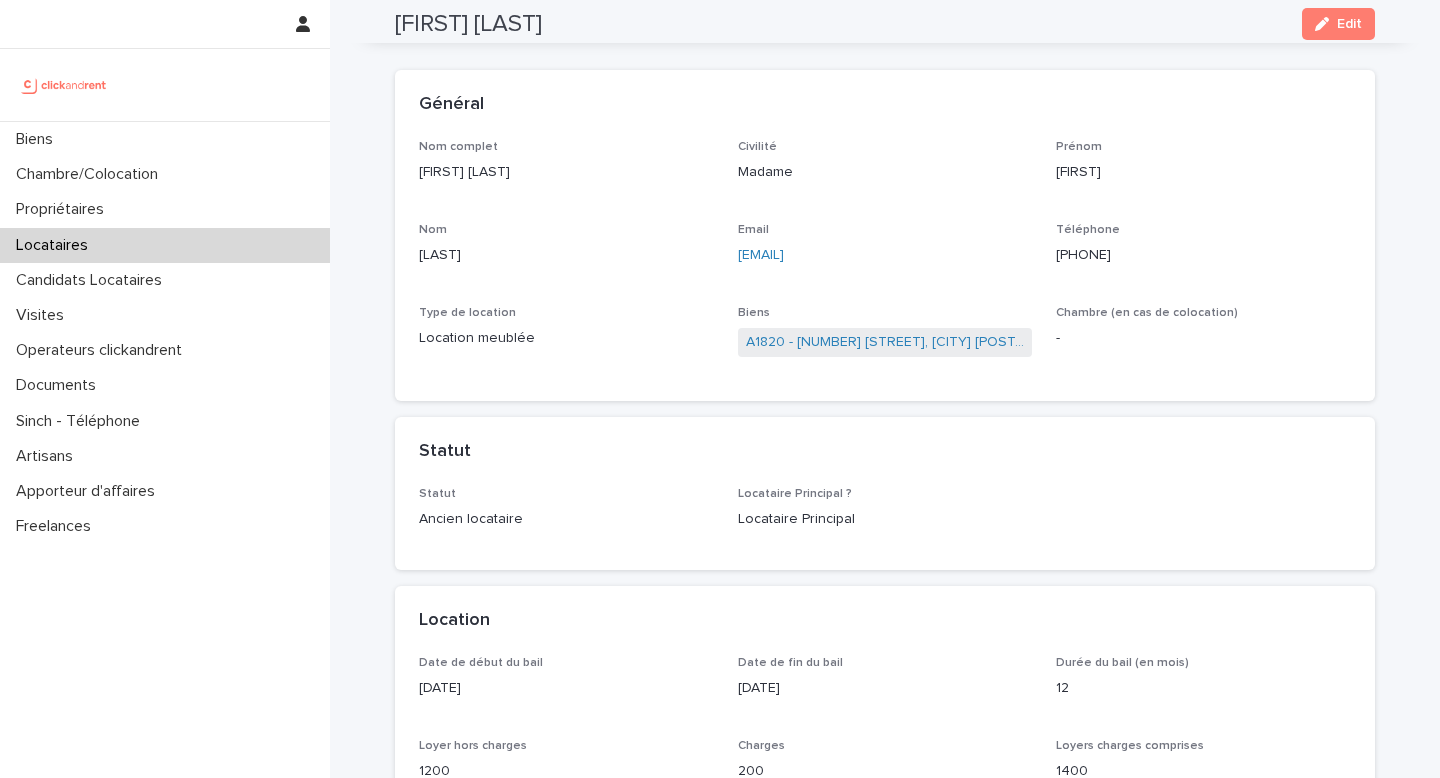 scroll, scrollTop: 0, scrollLeft: 0, axis: both 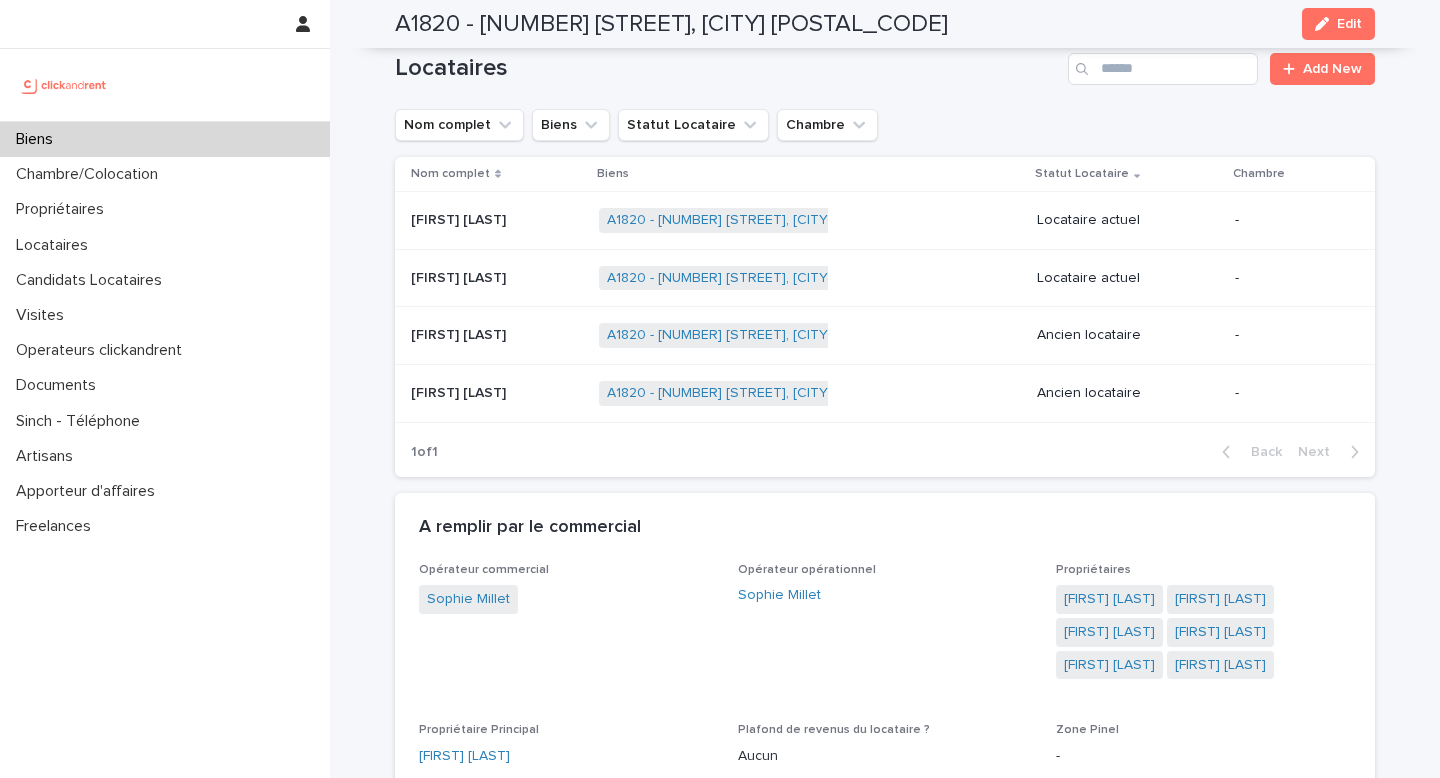 click on "[FIRST] [LAST]" at bounding box center (460, 333) 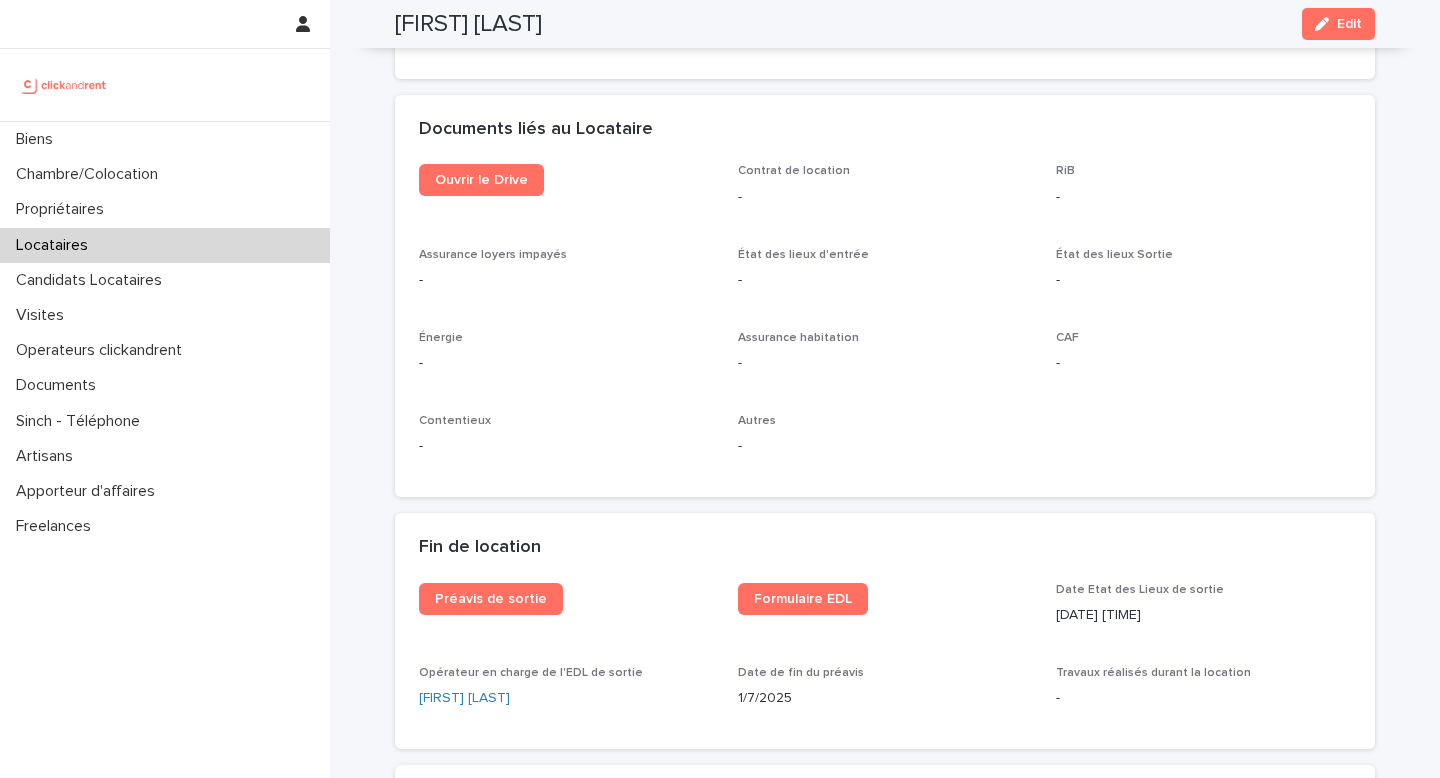 scroll, scrollTop: 2095, scrollLeft: 0, axis: vertical 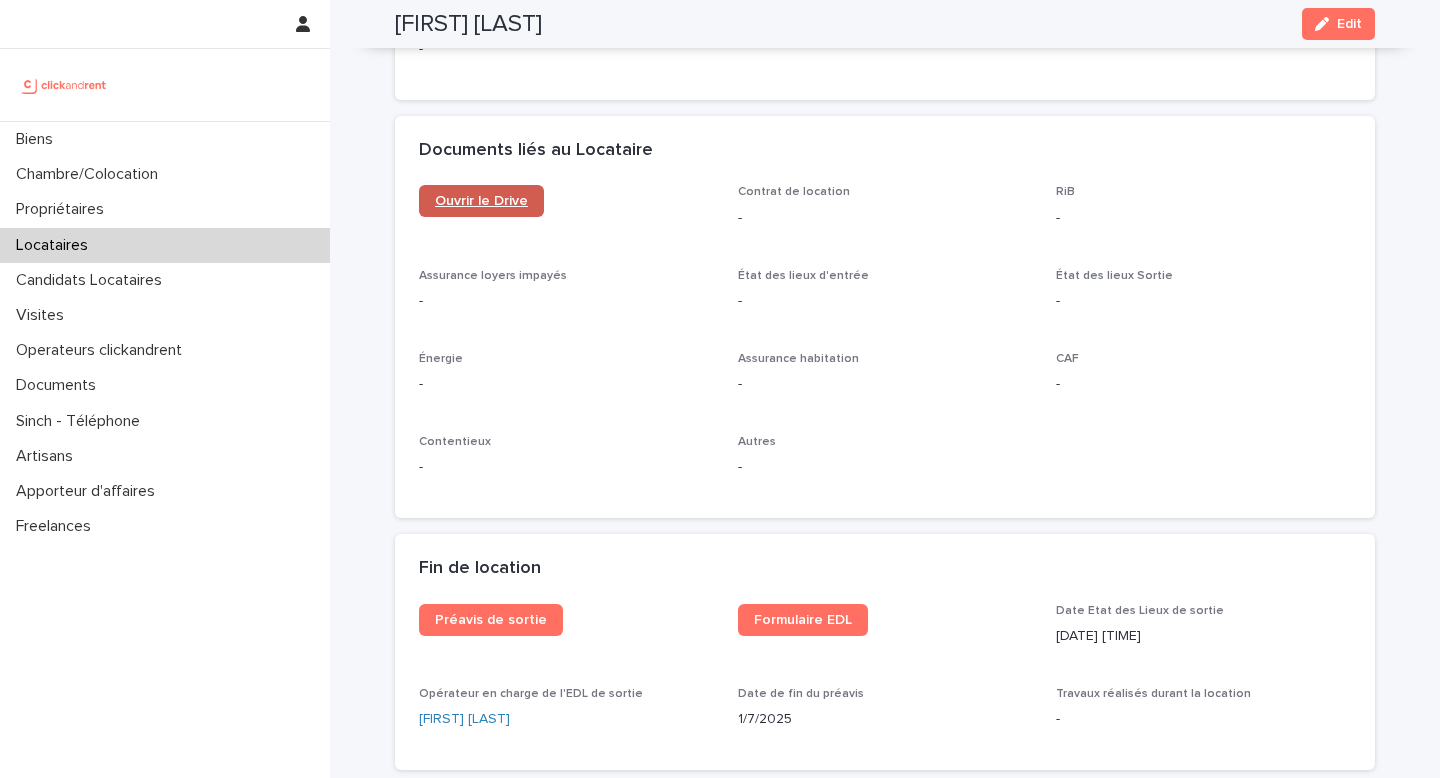 click on "Ouvrir le Drive" at bounding box center (481, 201) 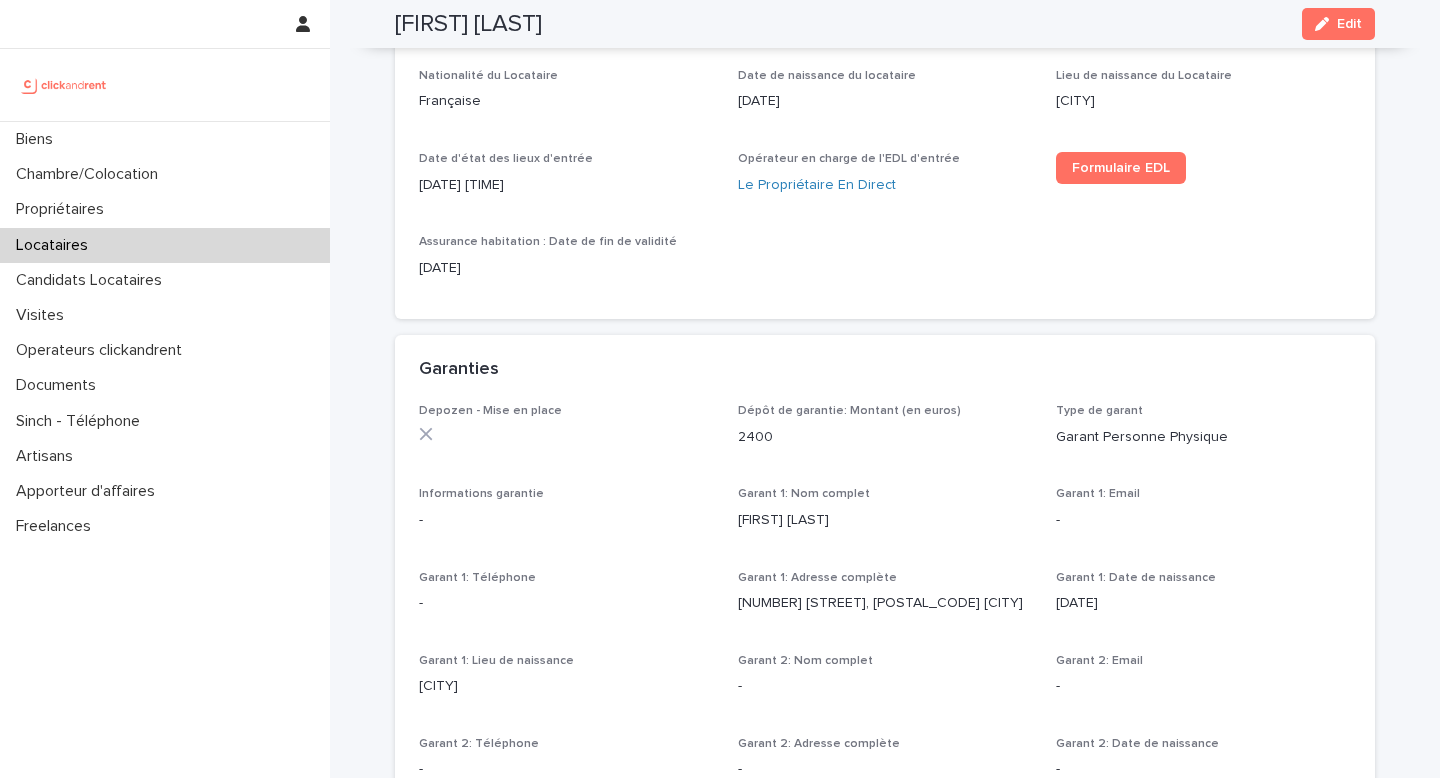 scroll, scrollTop: 0, scrollLeft: 0, axis: both 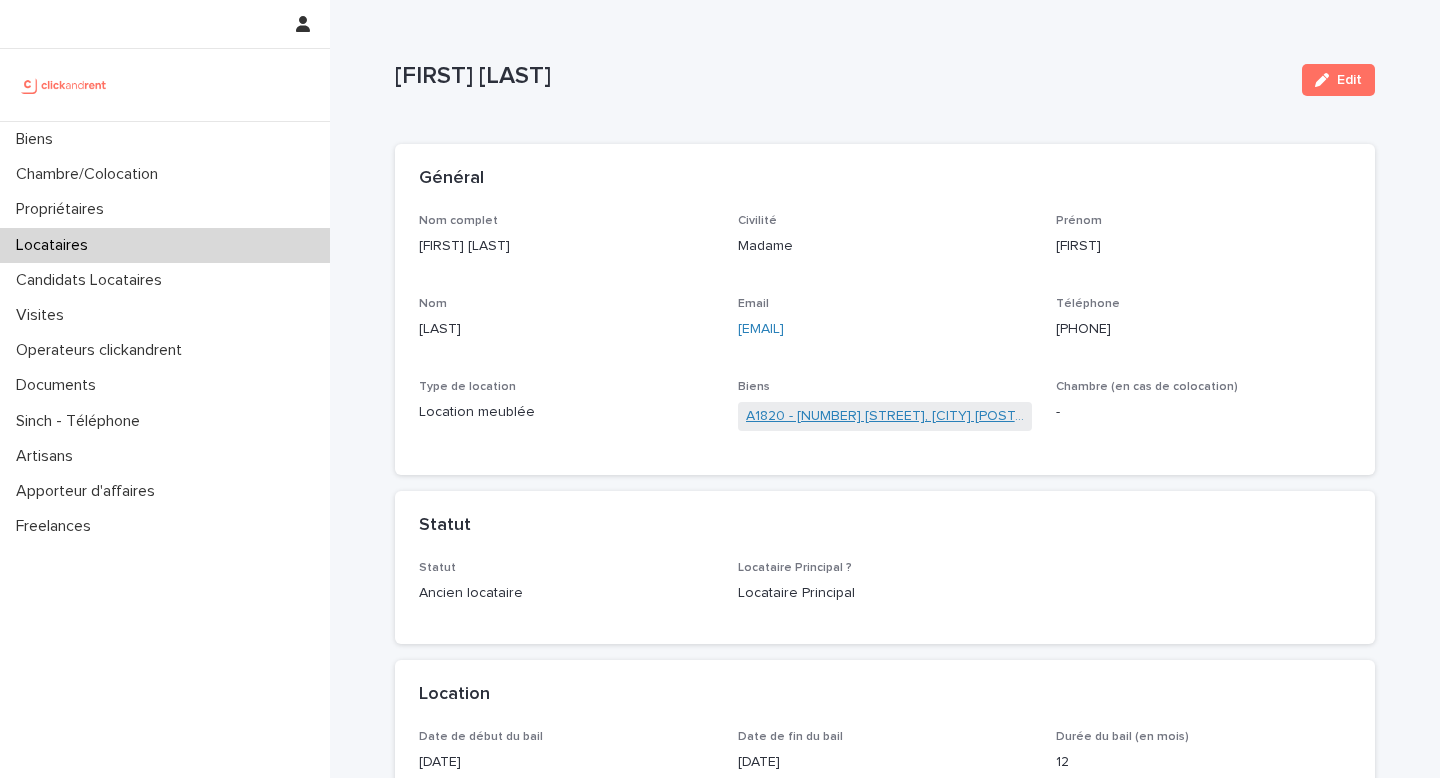 click on "A1820 - [NUMBER] [STREET], [CITY] [POSTAL_CODE]" at bounding box center [885, 416] 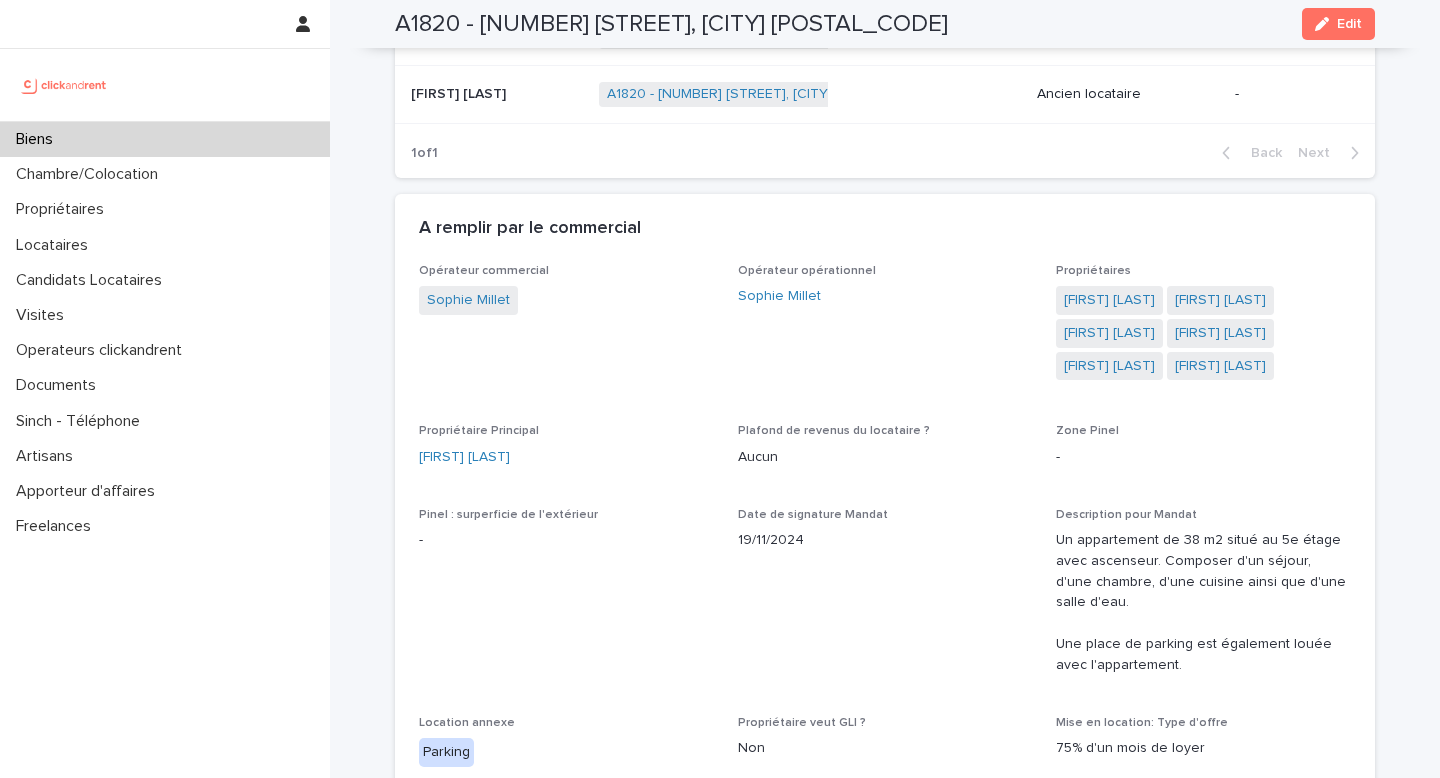 scroll, scrollTop: 1241, scrollLeft: 0, axis: vertical 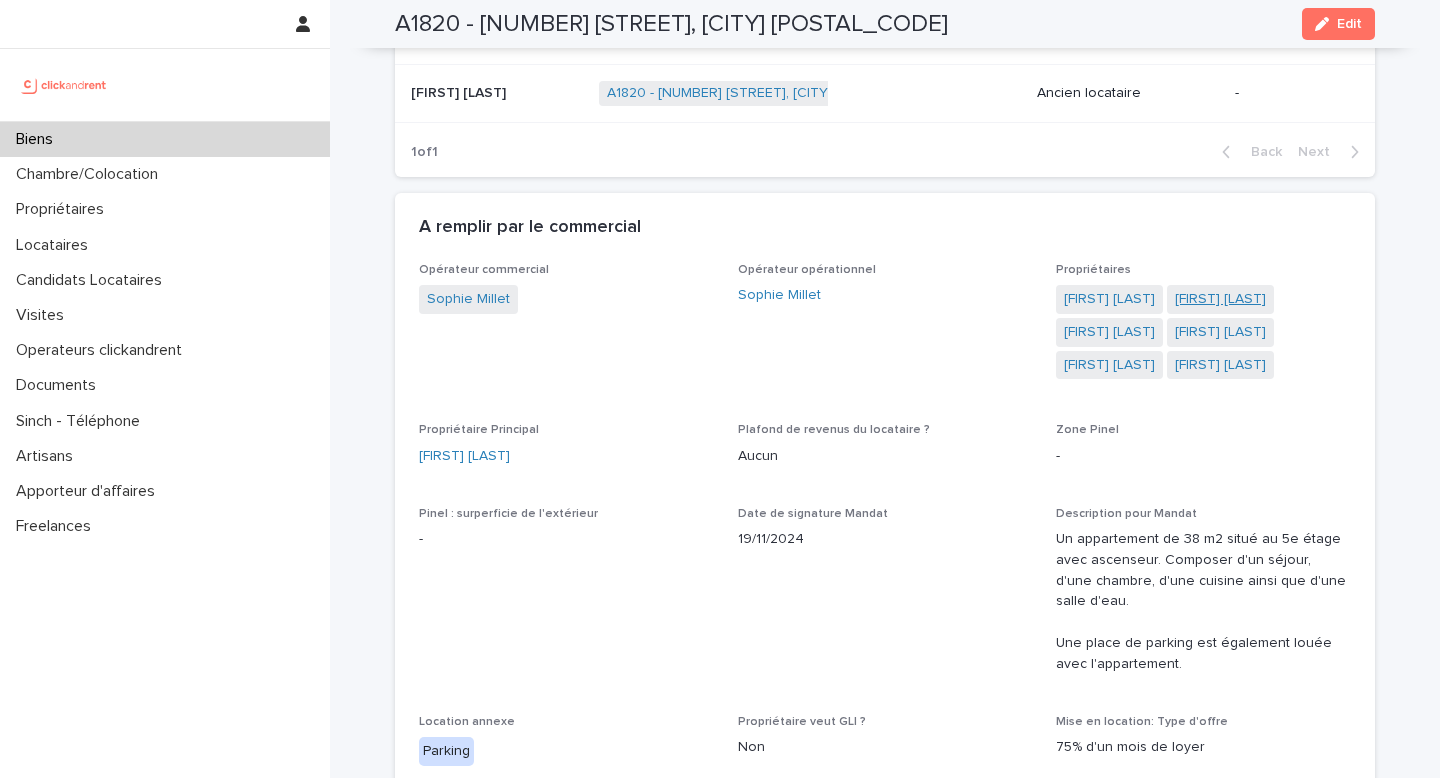 click on "[FIRST] [LAST]" at bounding box center (1220, 299) 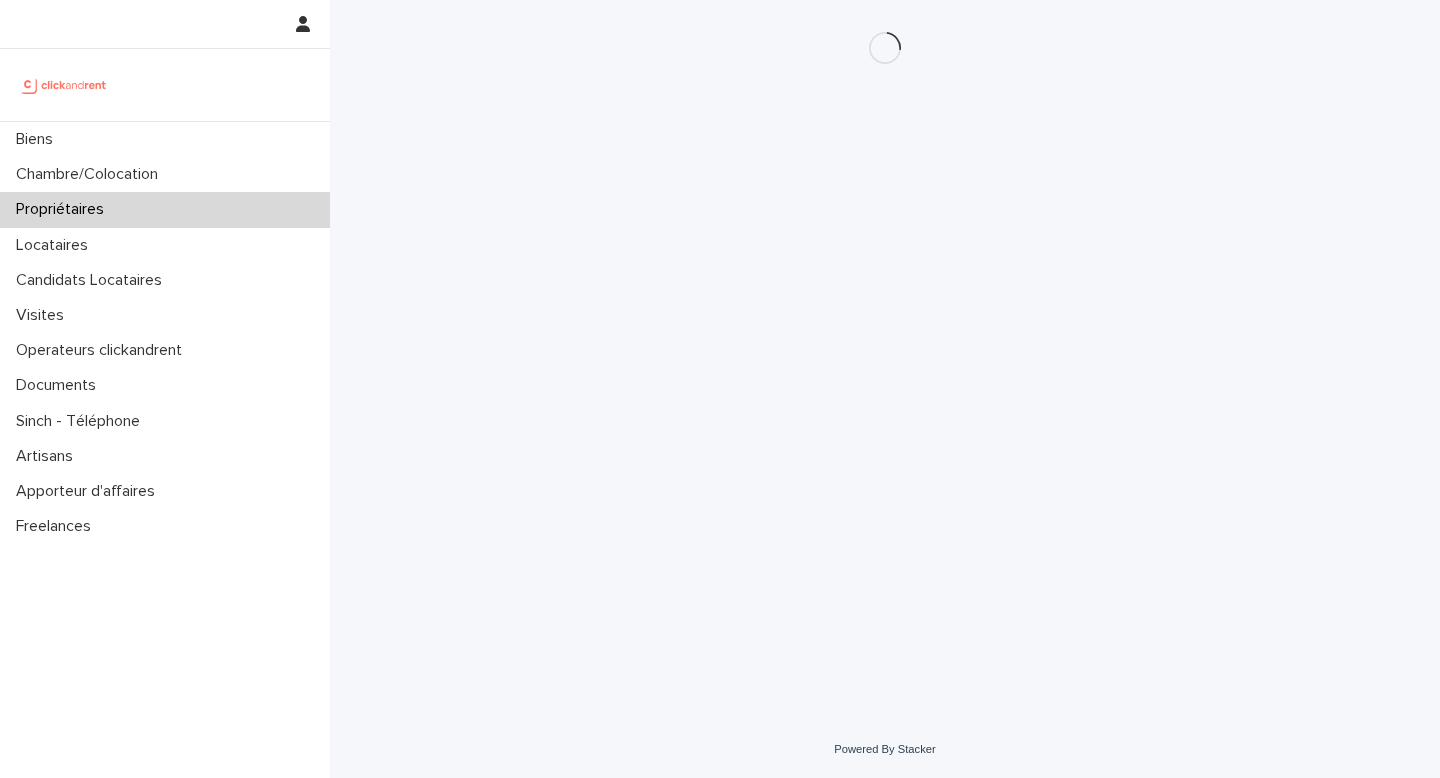 scroll, scrollTop: 0, scrollLeft: 0, axis: both 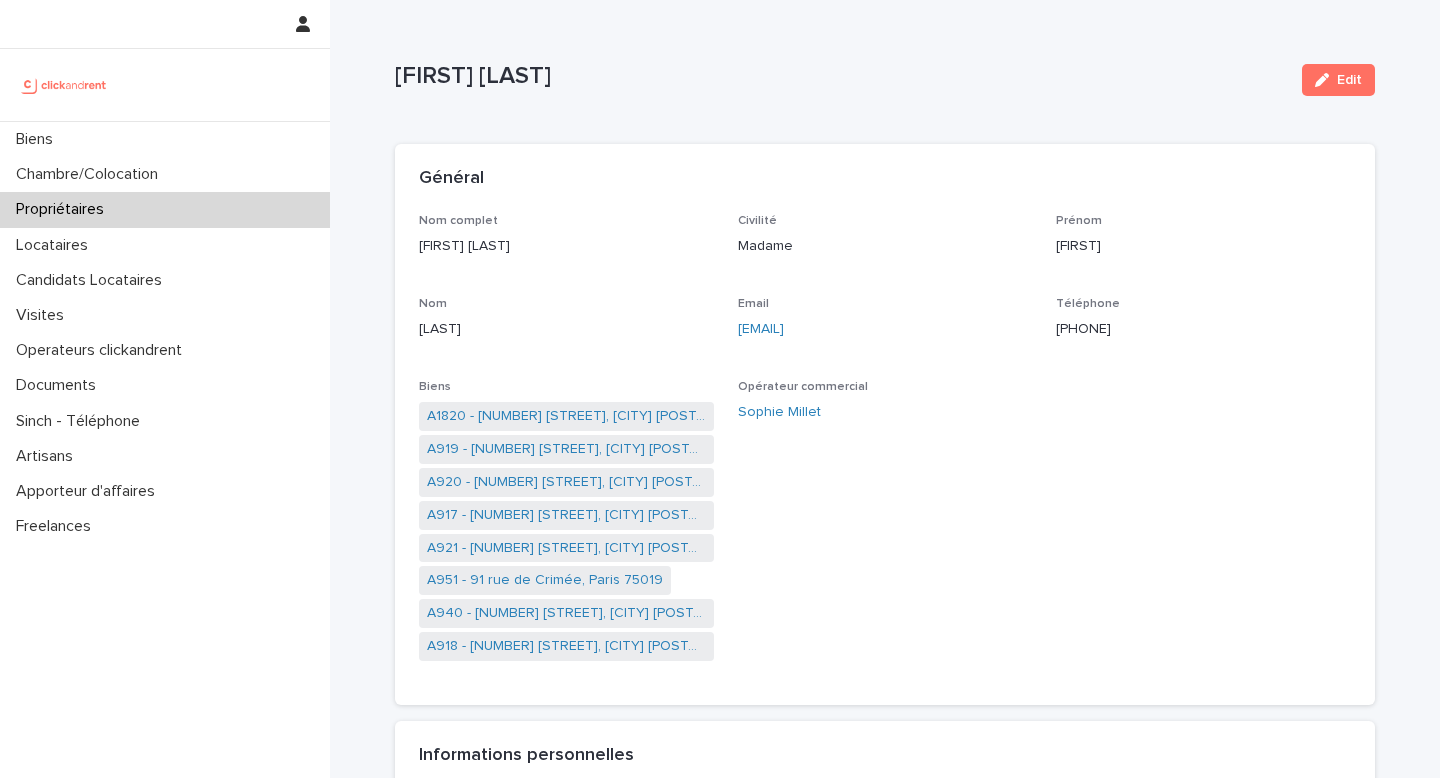 drag, startPoint x: 921, startPoint y: 325, endPoint x: 736, endPoint y: 335, distance: 185.27008 